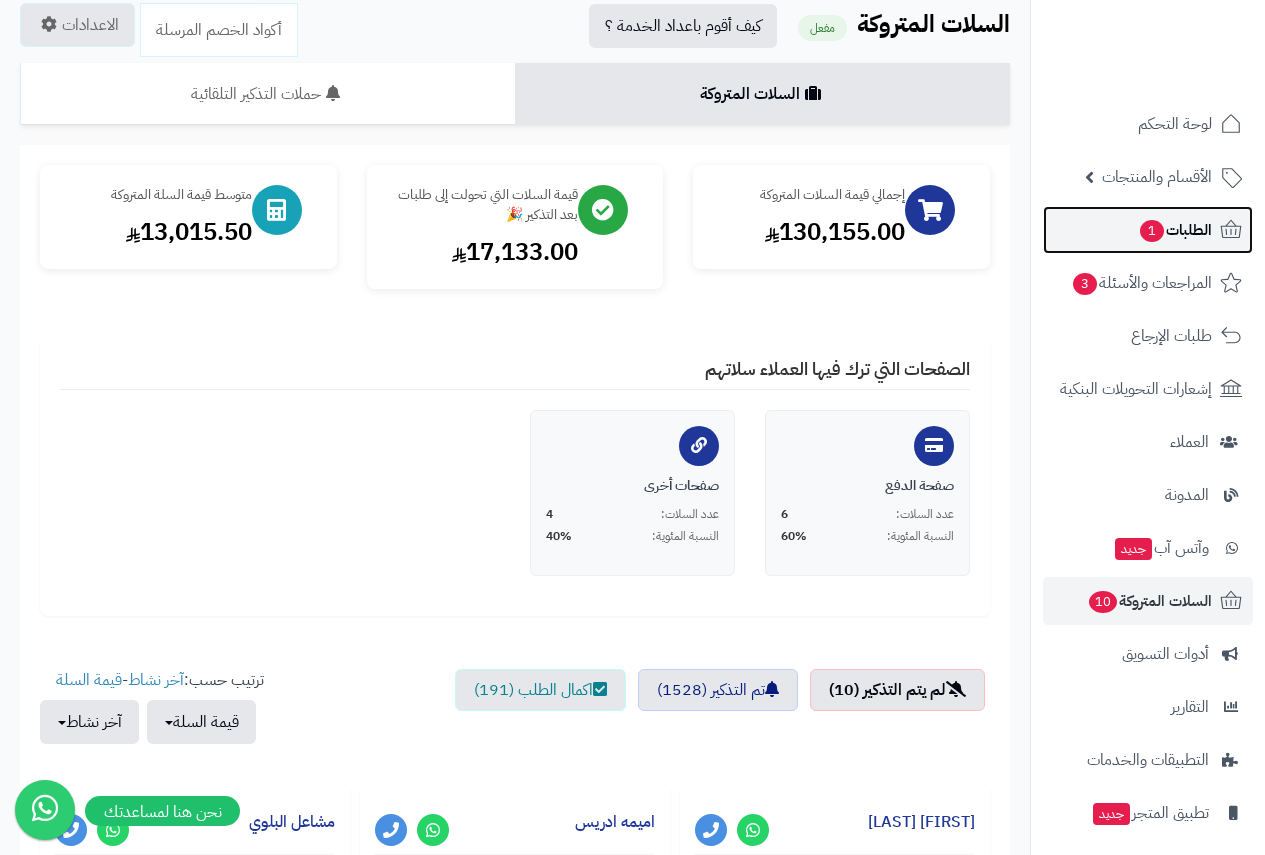 scroll, scrollTop: 83, scrollLeft: 0, axis: vertical 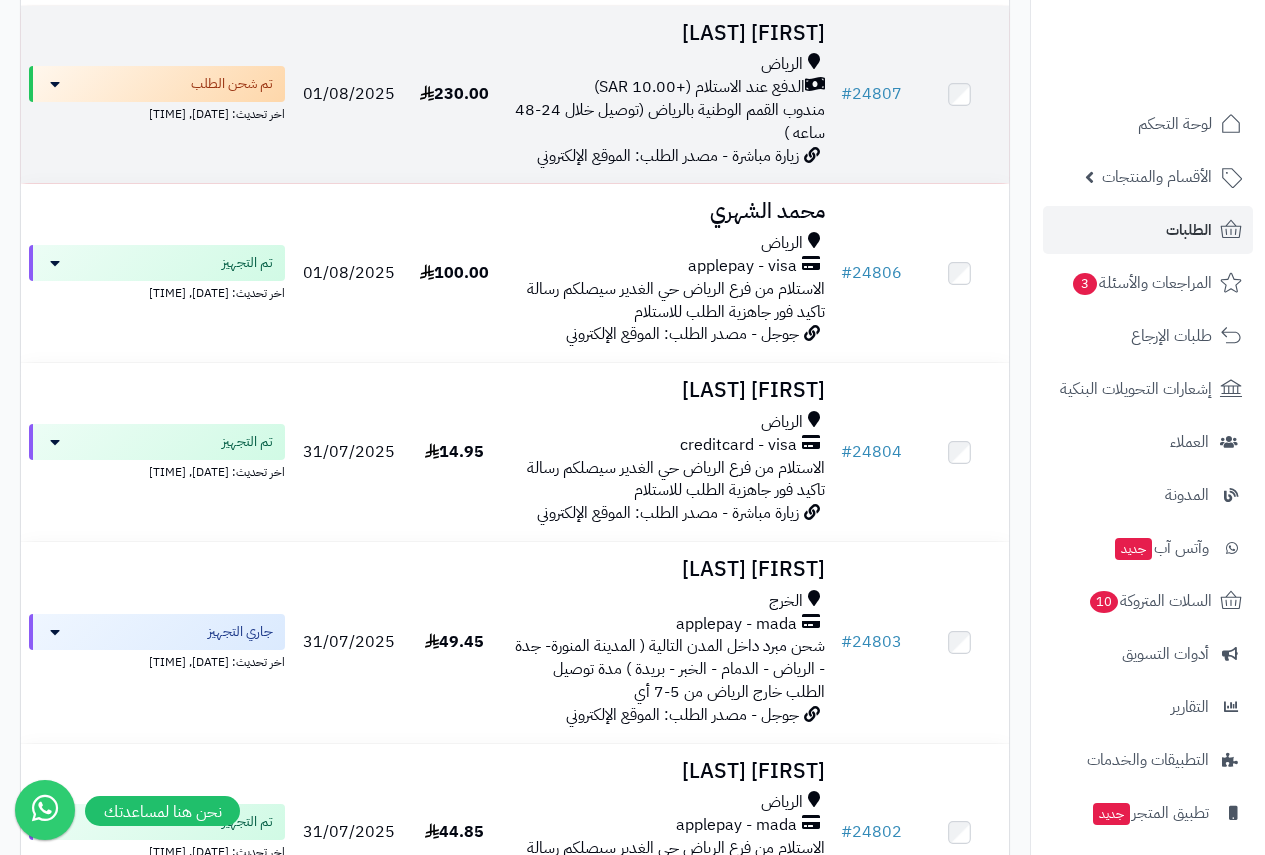 click on "عزت شداد" at bounding box center (668, 33) 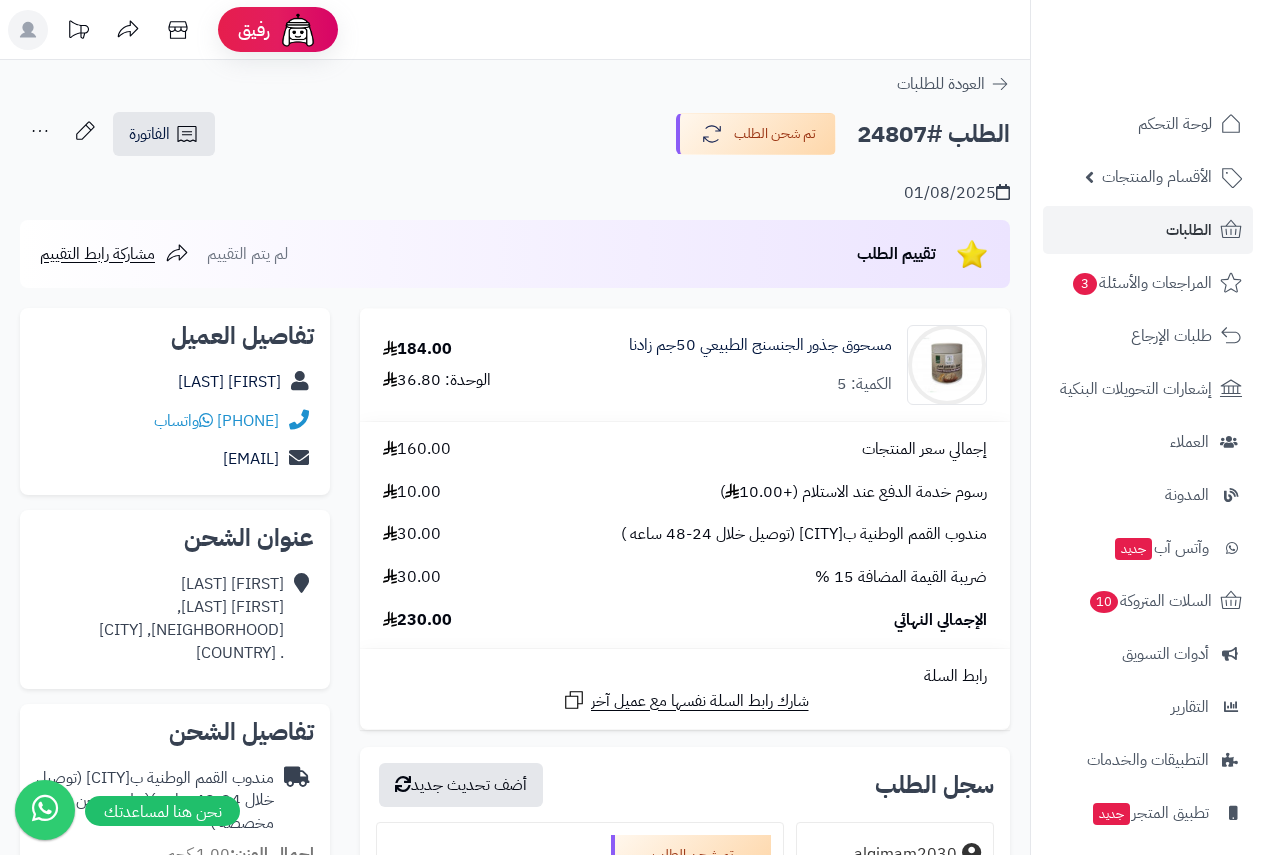 scroll, scrollTop: 0, scrollLeft: 0, axis: both 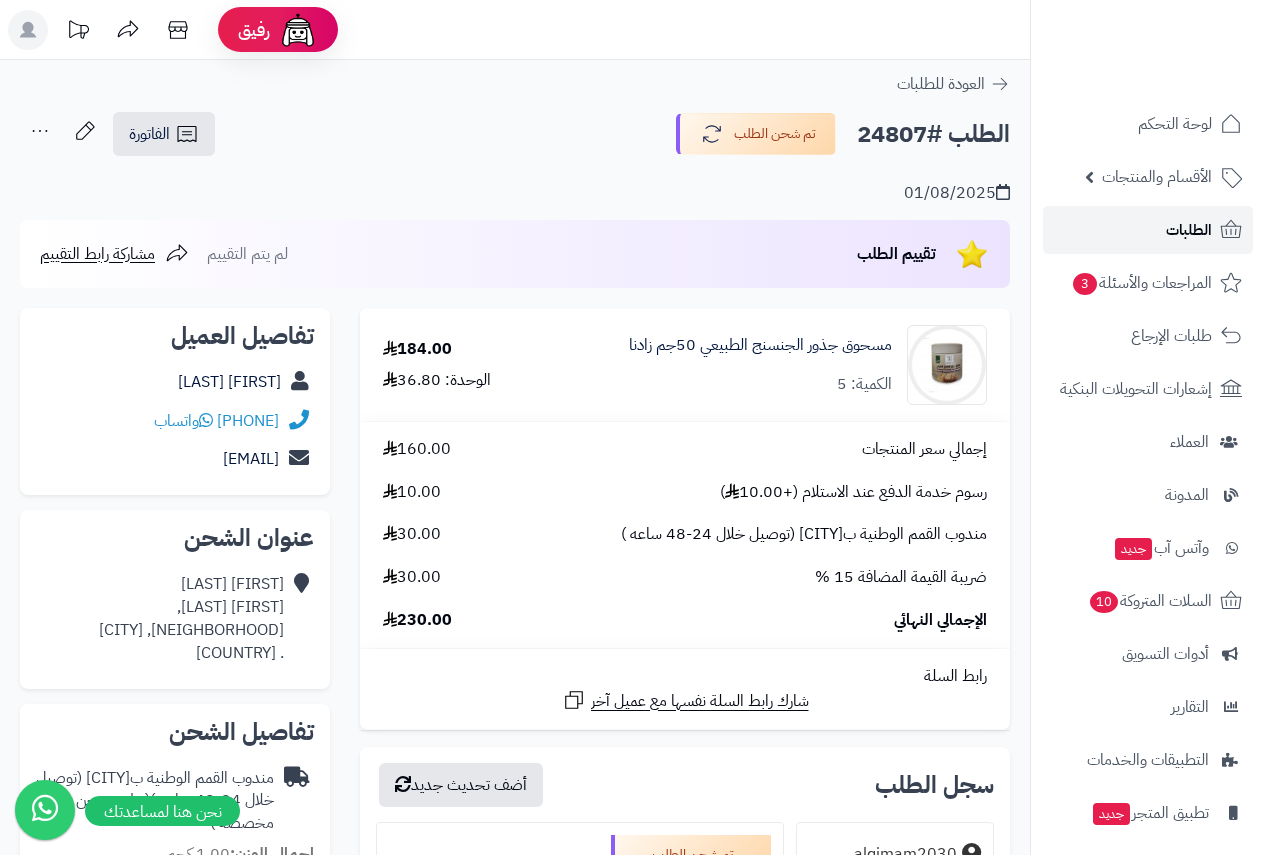 click on "الطلبات" at bounding box center [1189, 230] 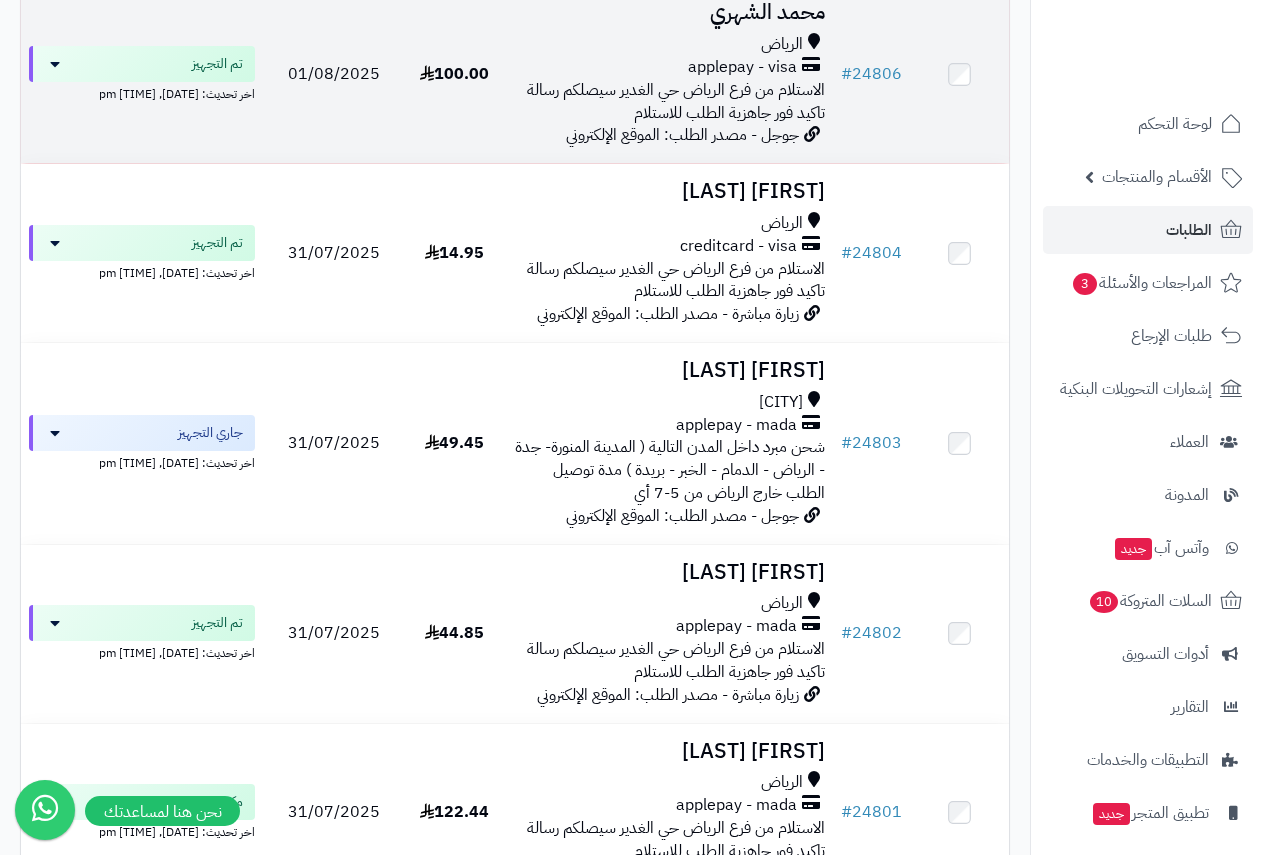 scroll, scrollTop: 2200, scrollLeft: 0, axis: vertical 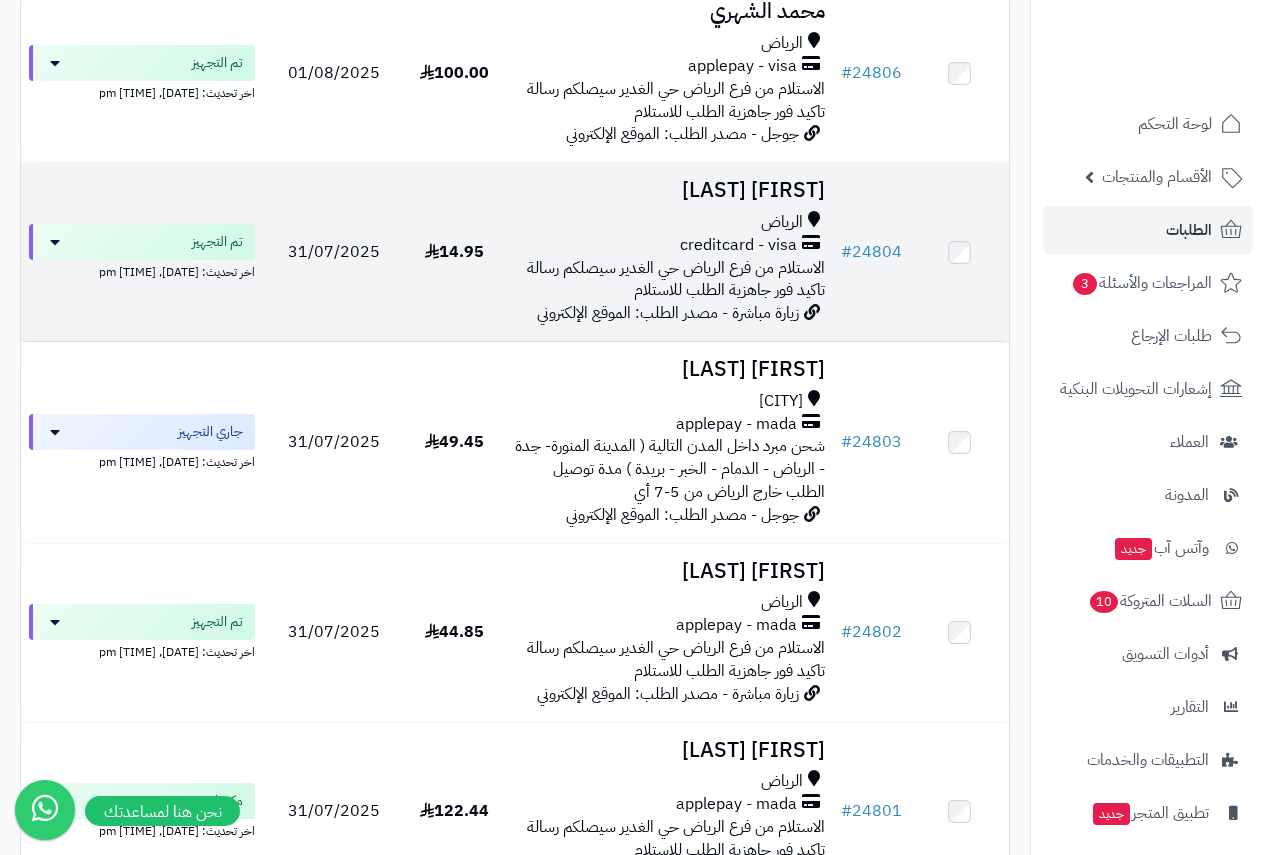 click on "[FIRST] [LAST]" at bounding box center (668, 190) 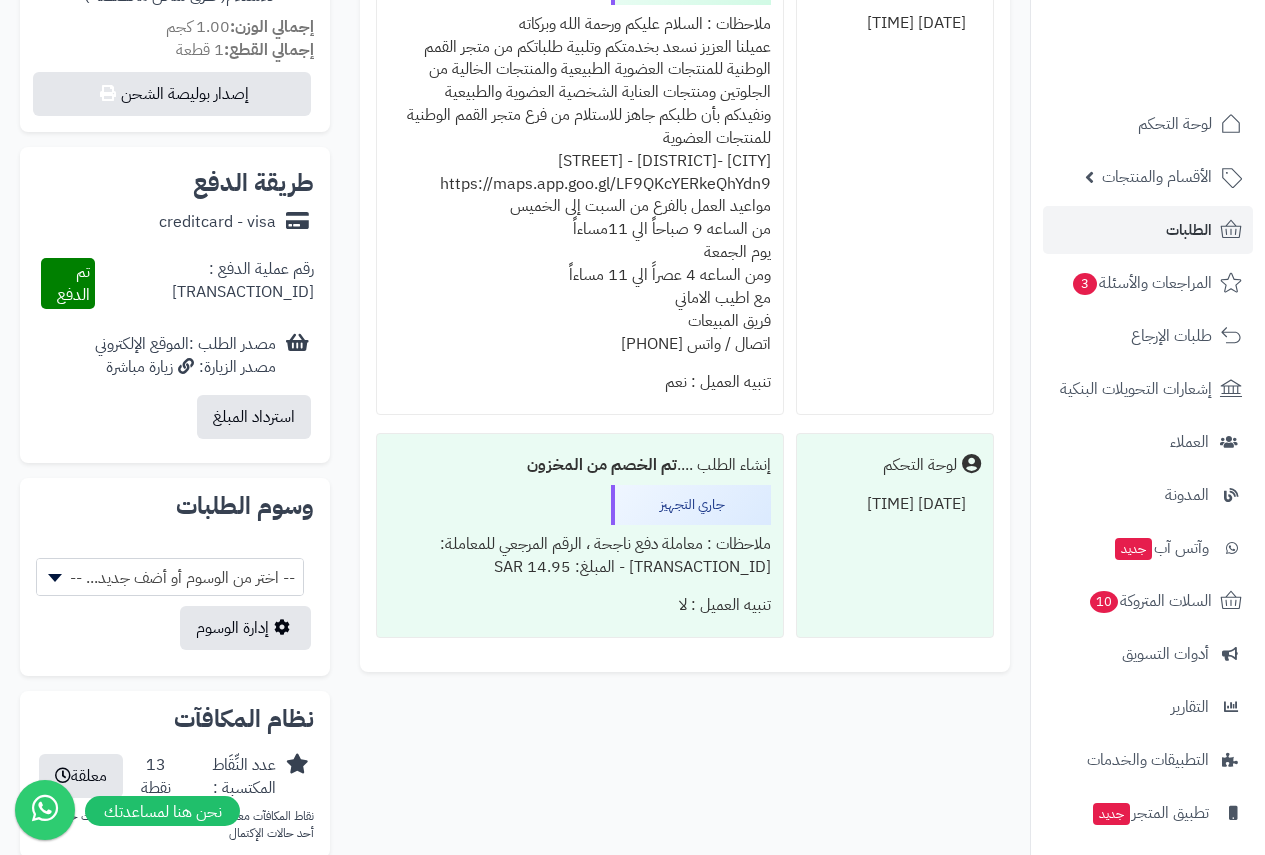 scroll, scrollTop: 534, scrollLeft: 0, axis: vertical 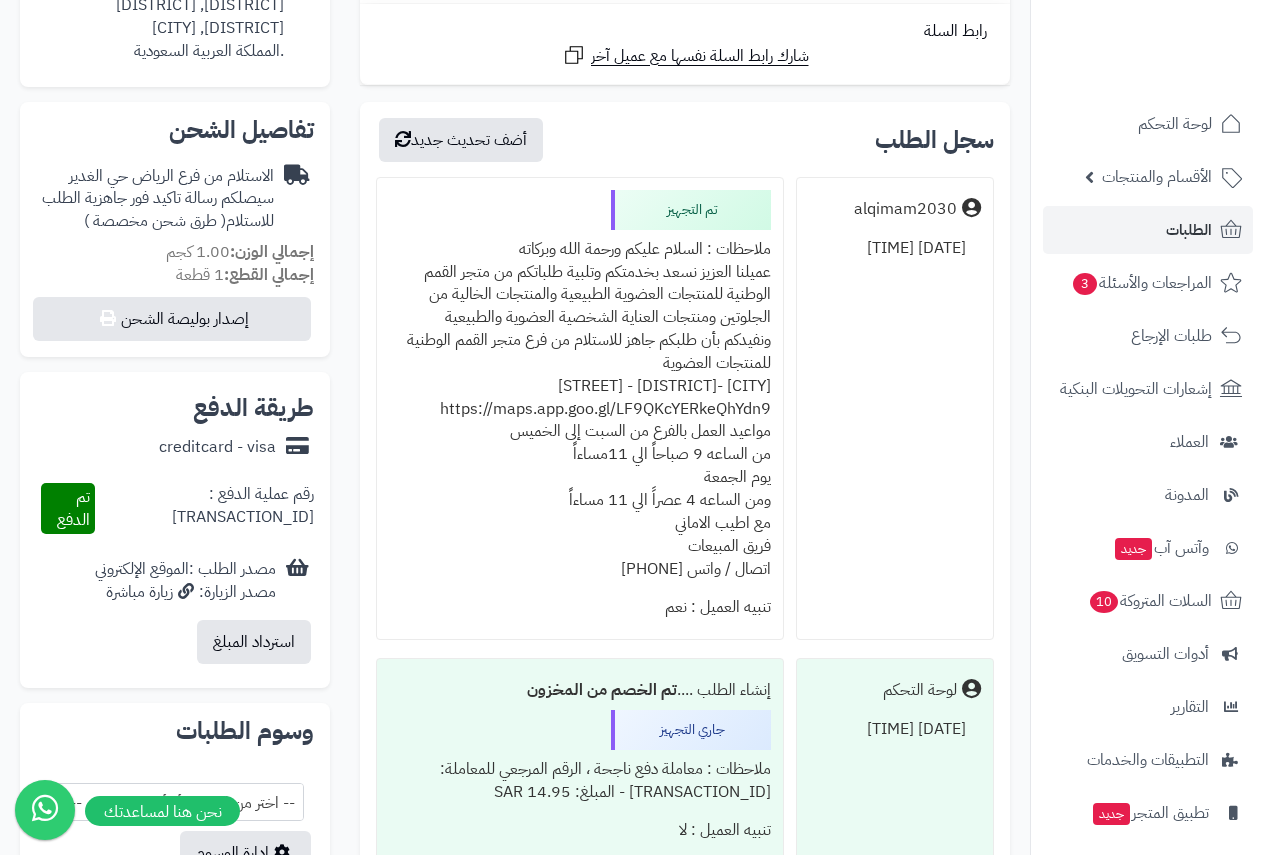 click on "ملاحظات : السلام عليكم ورحمة الله وبركاته
عميلنا العزيز نسعد بخدمتكم وتلبية طلباتكم من متجر القمم الوطنية للمنتجات العضوية الطبيعية والمنتجات الخالية من الجلوتين ومنتجات العناية الشخصية العضوية والطبيعية
ونفيدكم بأن طلبكم جاهز للاستلام من فرع متجر القمم الوطنية للمنتجات العضوية
[CITY]-[DISTRICT] - [STREET]
https://maps.app.goo.gl/LF9QKcYERkeQhYdn9
مواعيد العمل بالفرع من السبت إلى الخميس
من الساعه 9 صباحاََ الي 11مساءاََ
يوم الجمعة
ومن الساعه 4 عصراً الي 11 مساءاََ
مع اطيب الاماني
فريق المبيعات
اتصال / واتس [PHONE]" at bounding box center [580, 409] 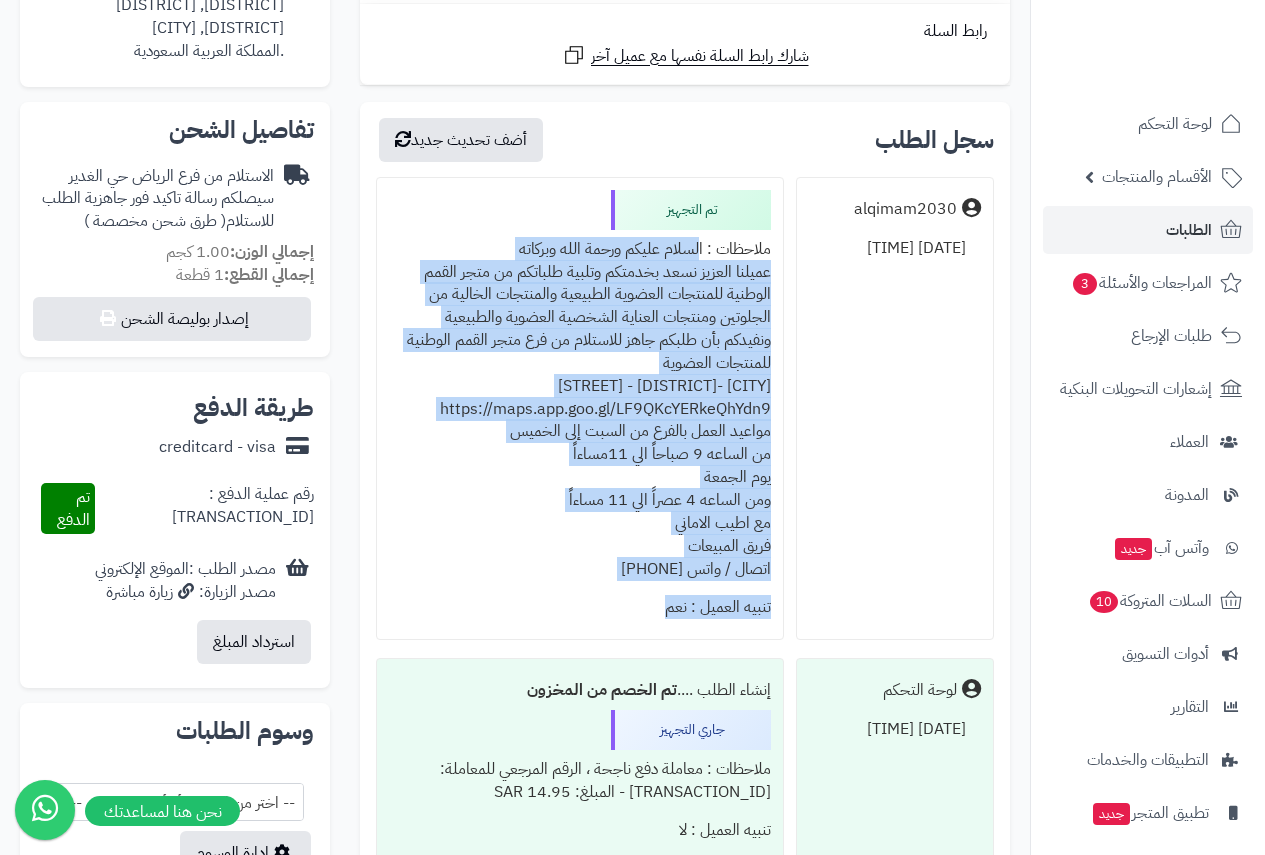 drag, startPoint x: 680, startPoint y: 247, endPoint x: 508, endPoint y: 593, distance: 386.3936 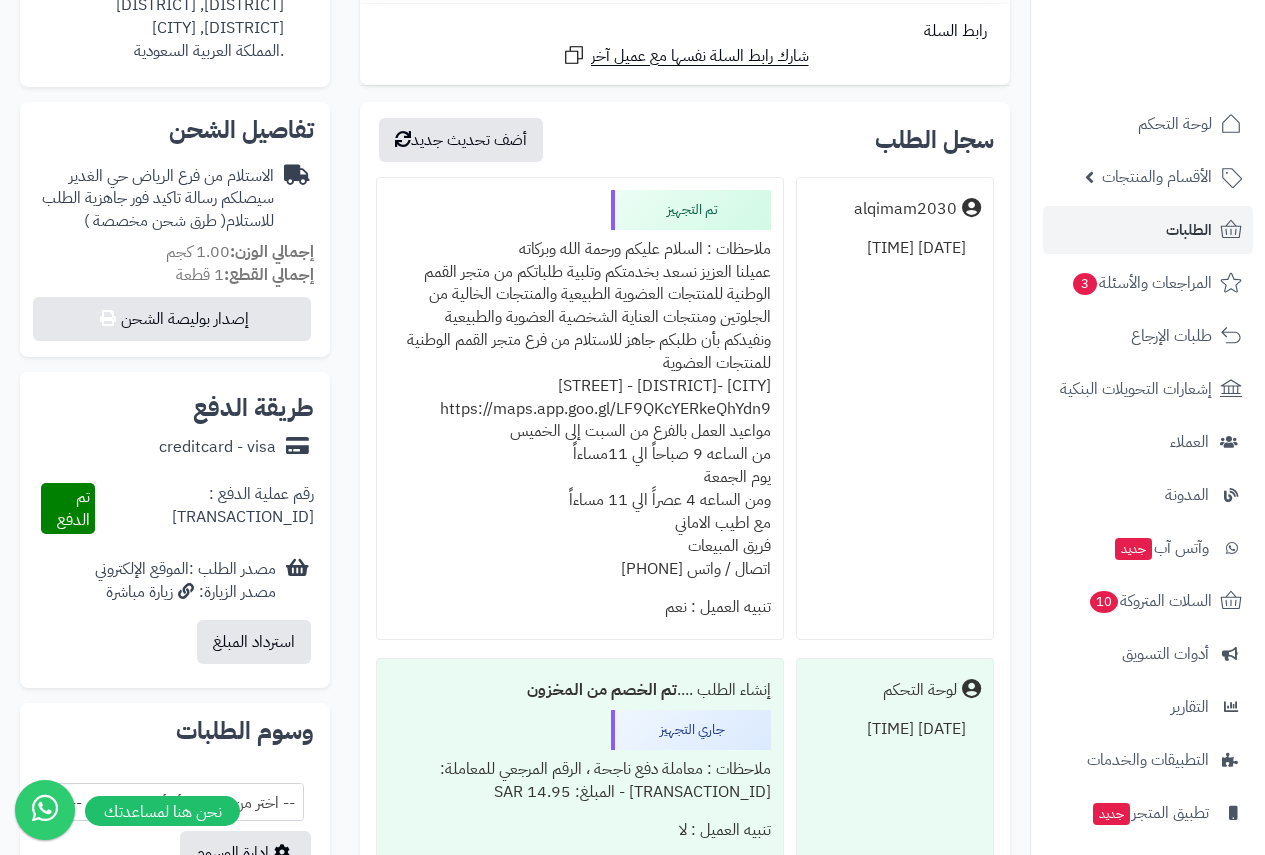 click on "ملاحظات : السلام عليكم ورحمة الله وبركاته
عميلنا العزيز نسعد بخدمتكم وتلبية طلباتكم من متجر القمم الوطنية للمنتجات العضوية الطبيعية والمنتجات الخالية من الجلوتين ومنتجات العناية الشخصية العضوية والطبيعية
ونفيدكم بأن طلبكم جاهز للاستلام من فرع متجر القمم الوطنية للمنتجات العضوية
الرياض -حي الغدير - شارع السيل
https://maps.app.goo.gl/LF9QKcYERkeQhYdn9
مواعيد العمل بالفرع من السبت إلى الخميس
من الساعه 9 صباحاََ الي 11مساءاََ
يوم الجمعة
ومن الساعه 4 عصراً الي 11 مساءاََ
مع اطيب الاماني
فريق المبيعات
اتصال / واتس 0571052100" at bounding box center (580, 409) 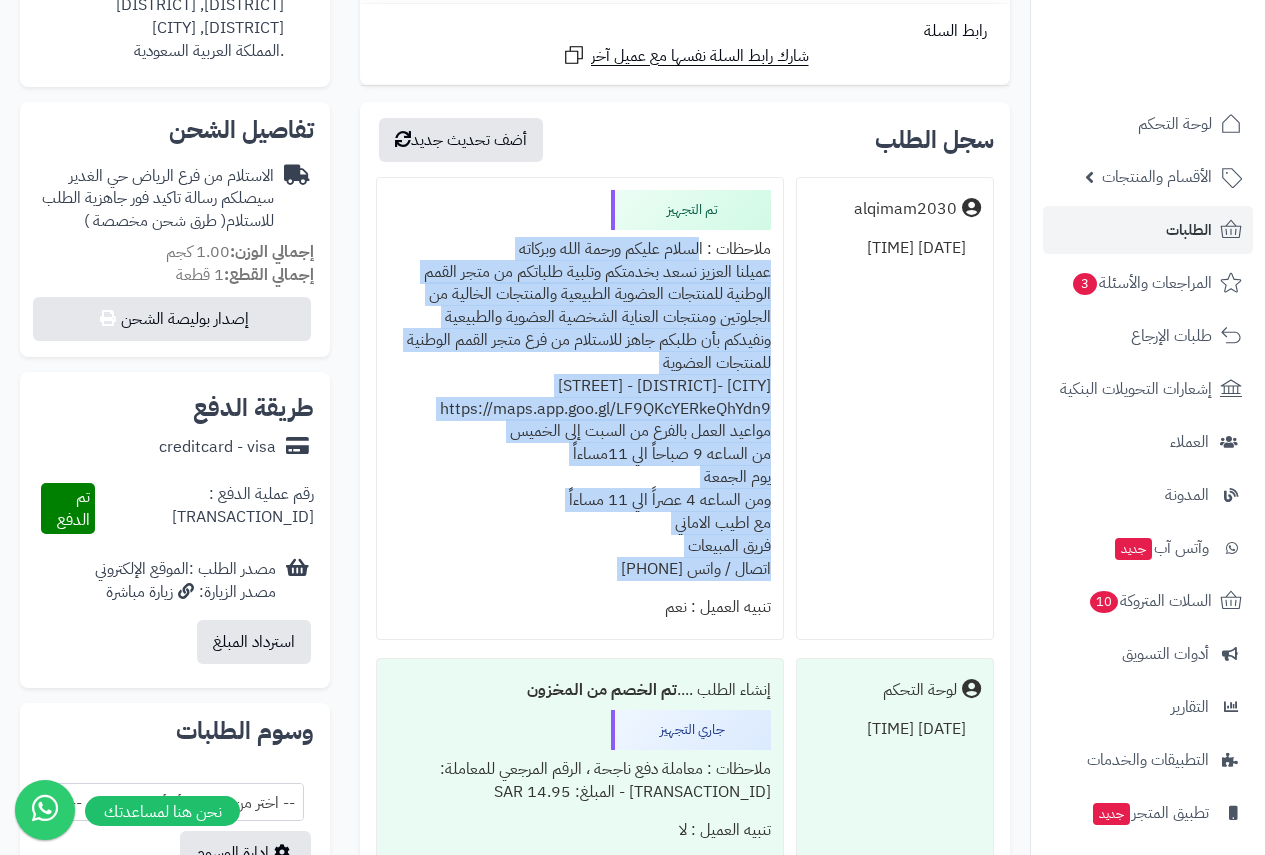 drag, startPoint x: 691, startPoint y: 251, endPoint x: 549, endPoint y: 580, distance: 358.33643 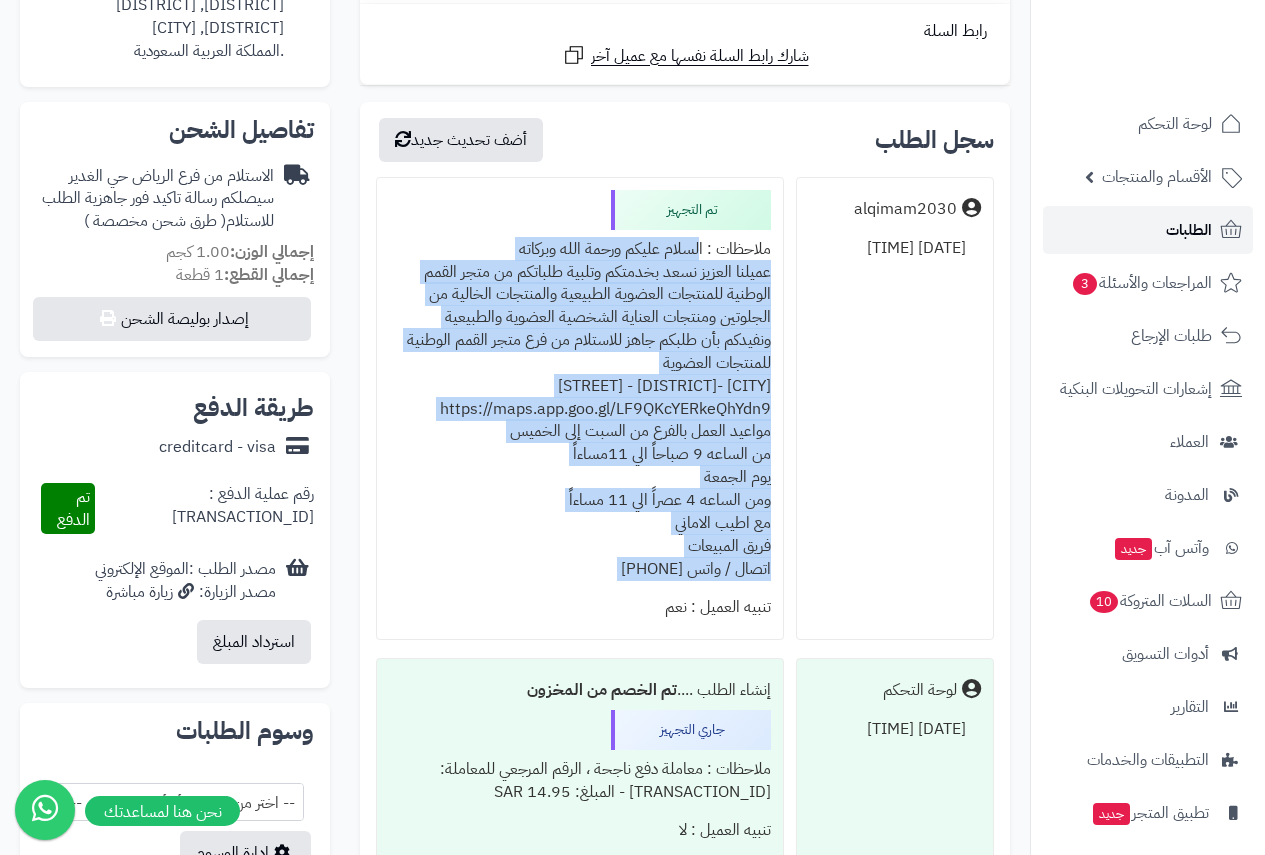 click on "الطلبات" at bounding box center [1189, 230] 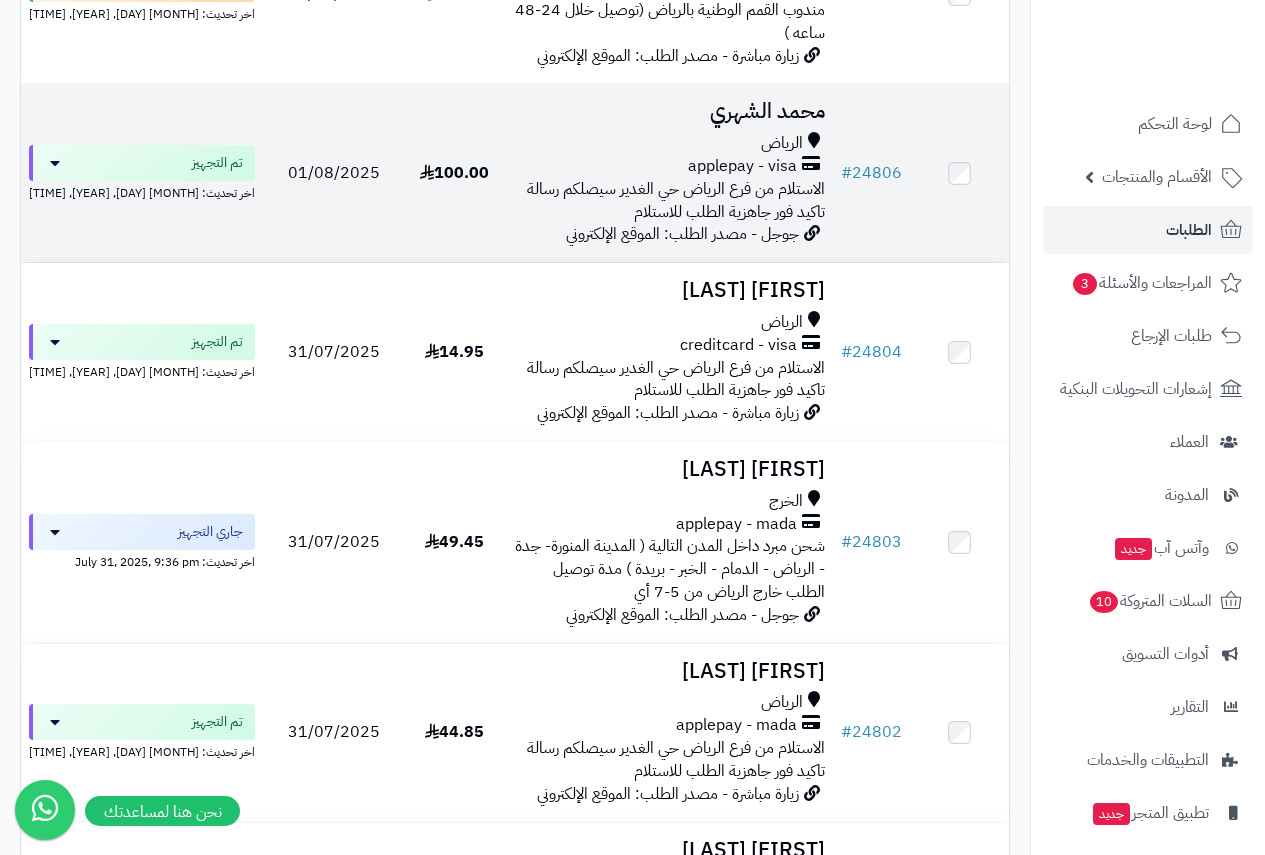 scroll, scrollTop: 1900, scrollLeft: 0, axis: vertical 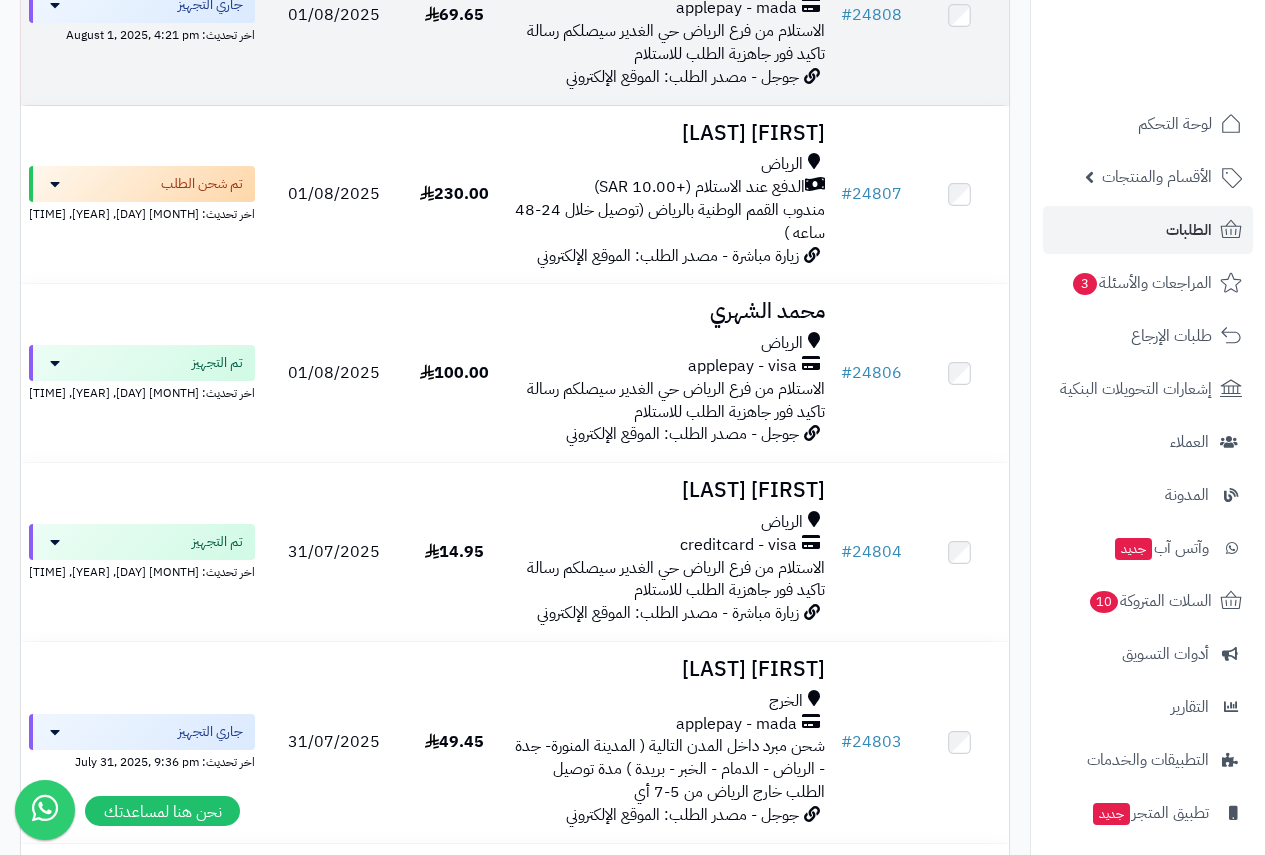 click on "الاستلام من فرع الرياض حي الغدير  سيصلكم رسالة تاكيد فور جاهزية الطلب للاستلام" at bounding box center [676, 42] 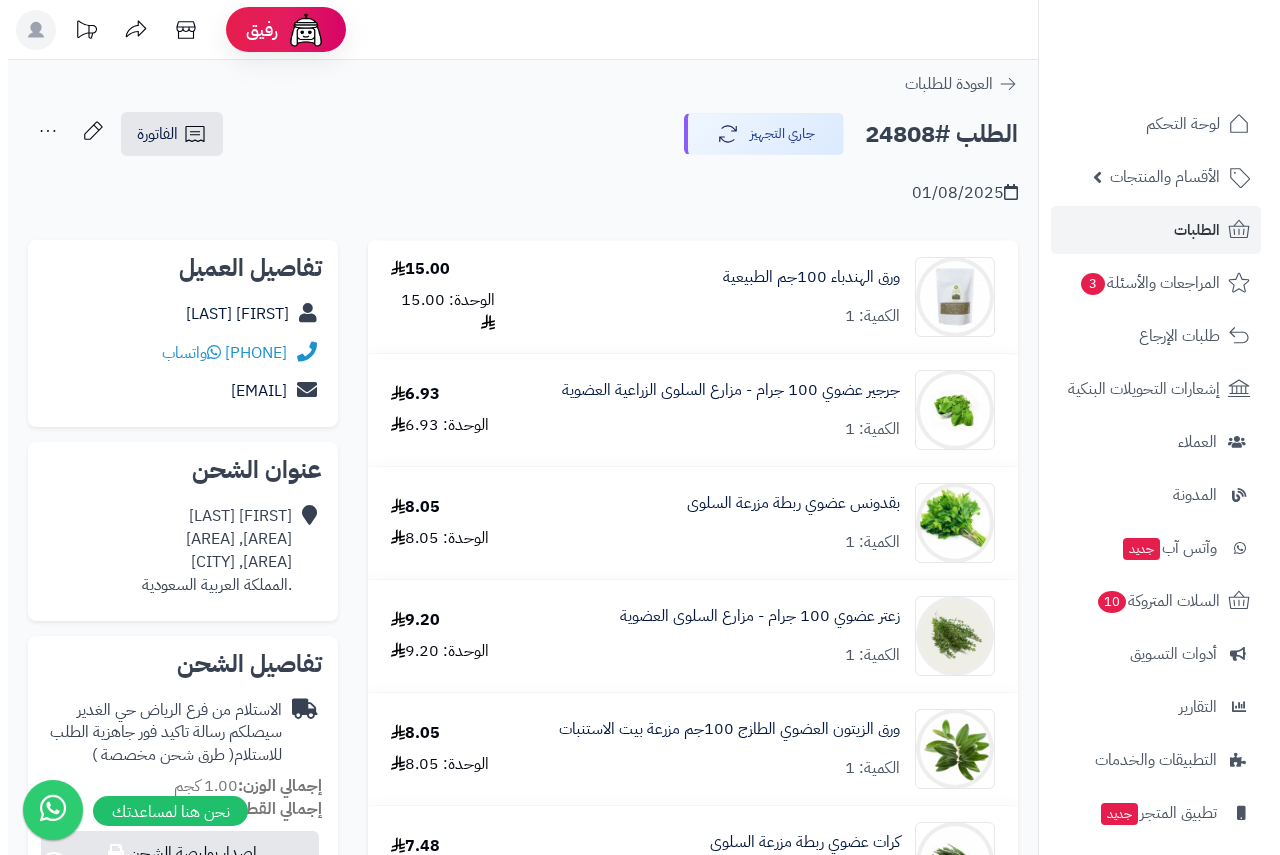 scroll, scrollTop: 0, scrollLeft: 0, axis: both 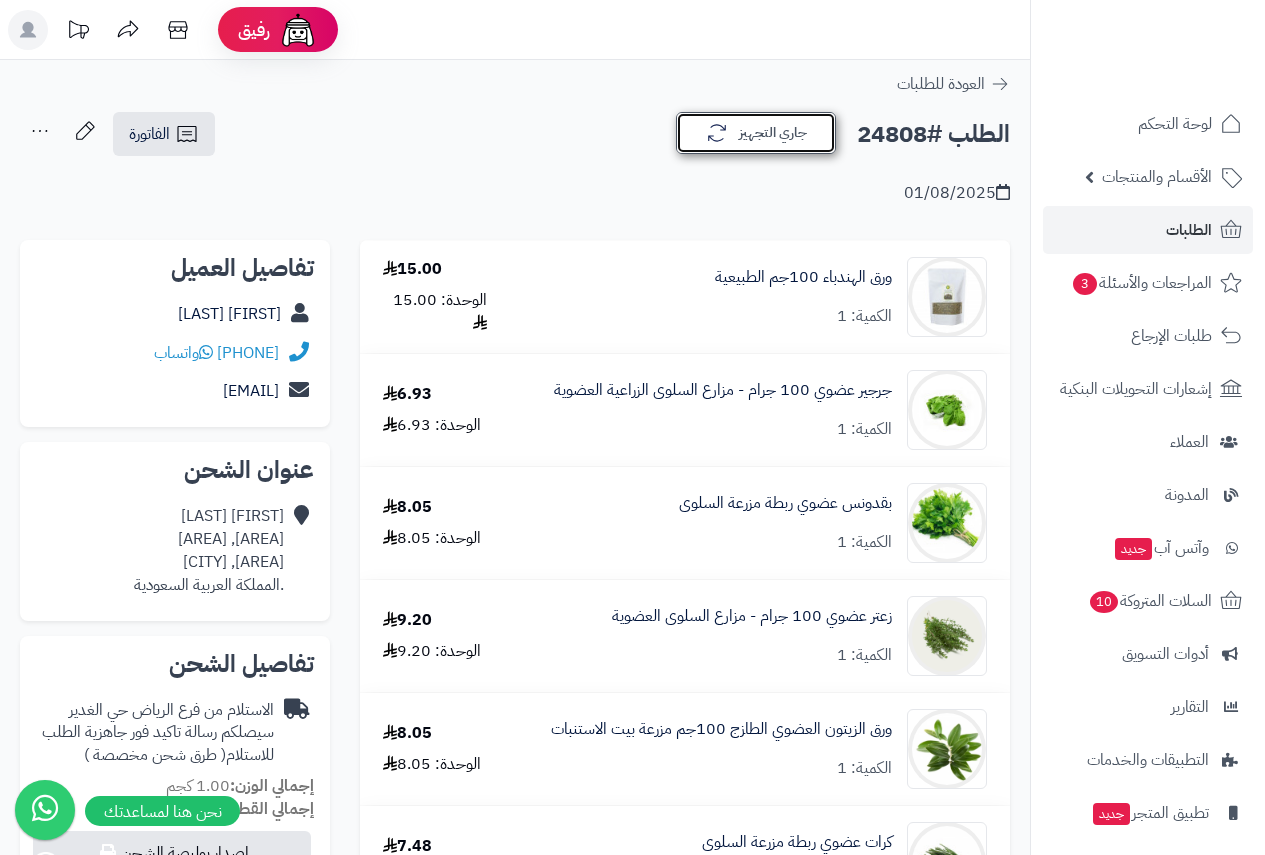 click on "جاري التجهيز" at bounding box center [756, 133] 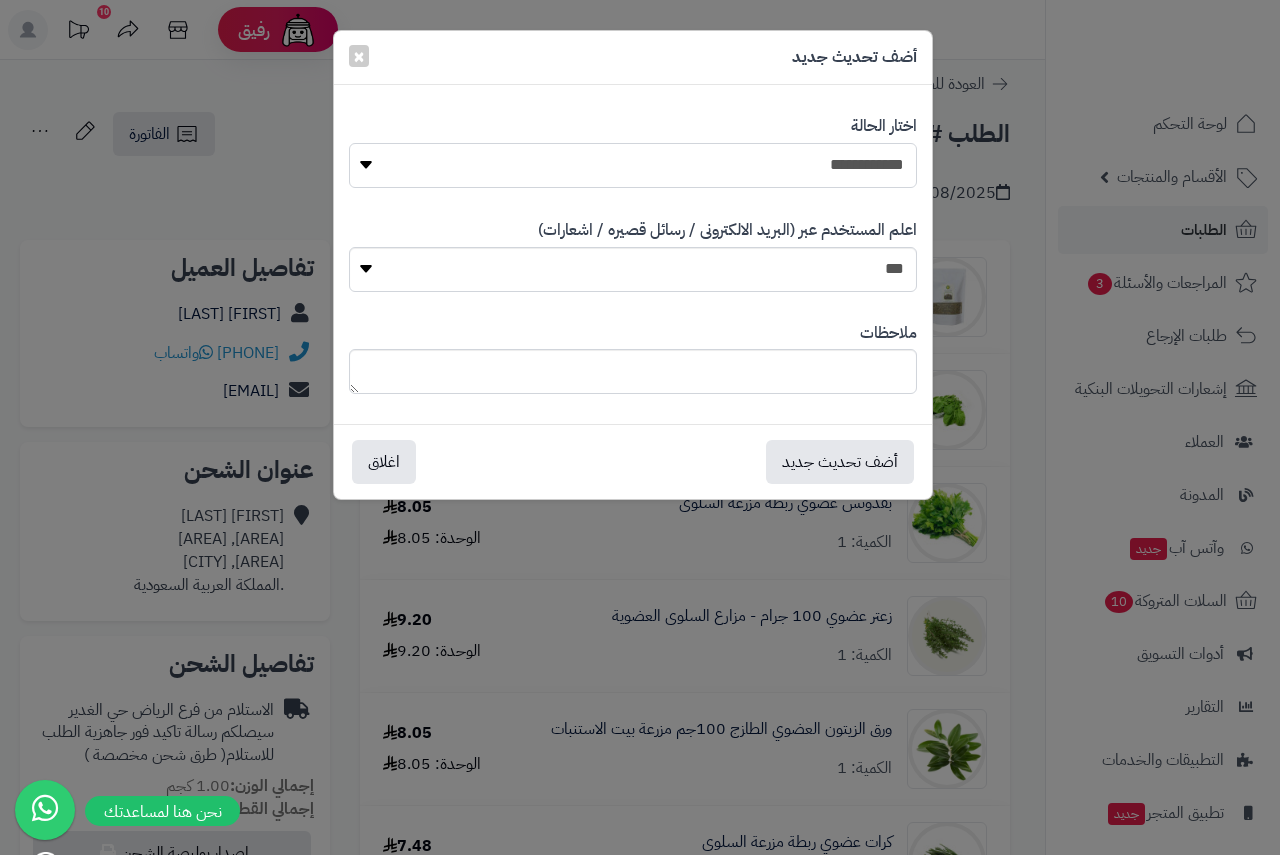 click on "**********" at bounding box center (633, 165) 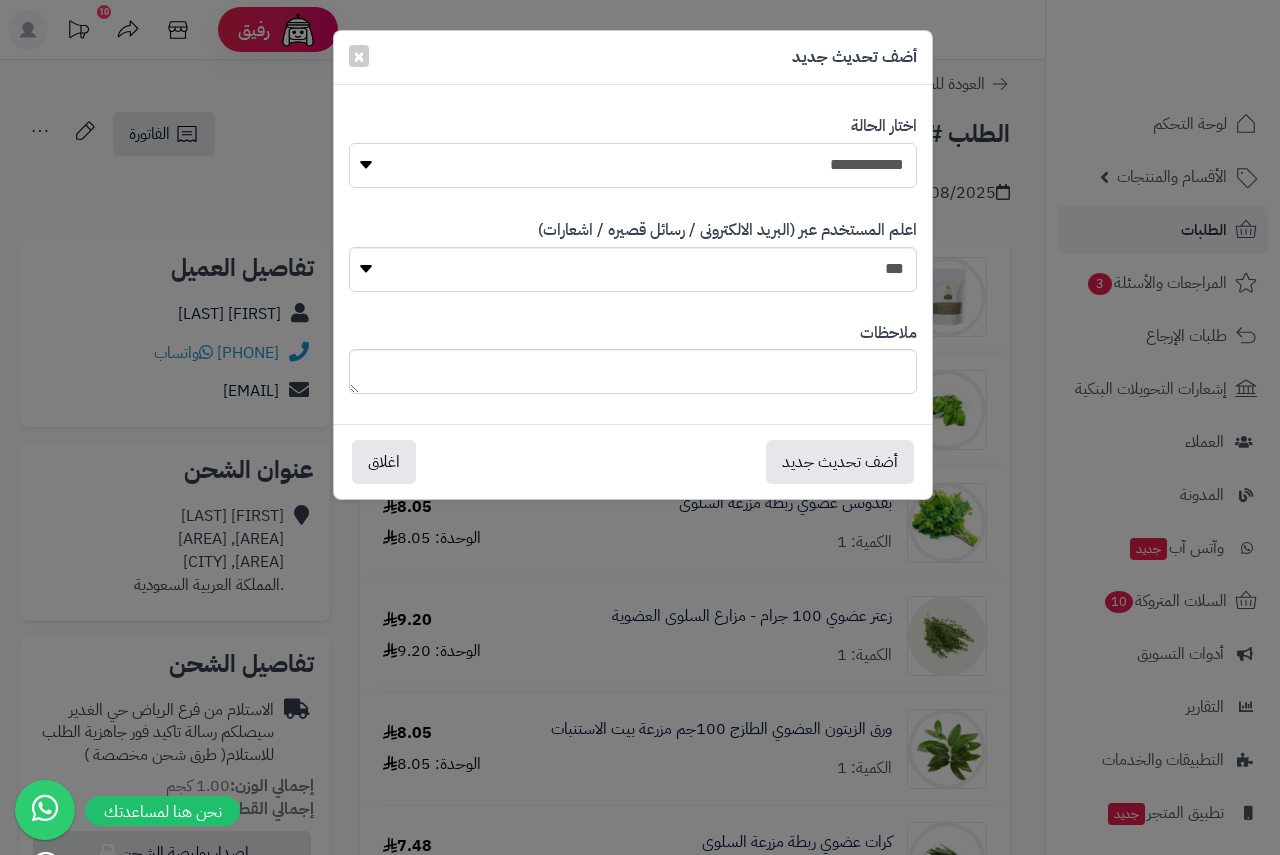 select on "**" 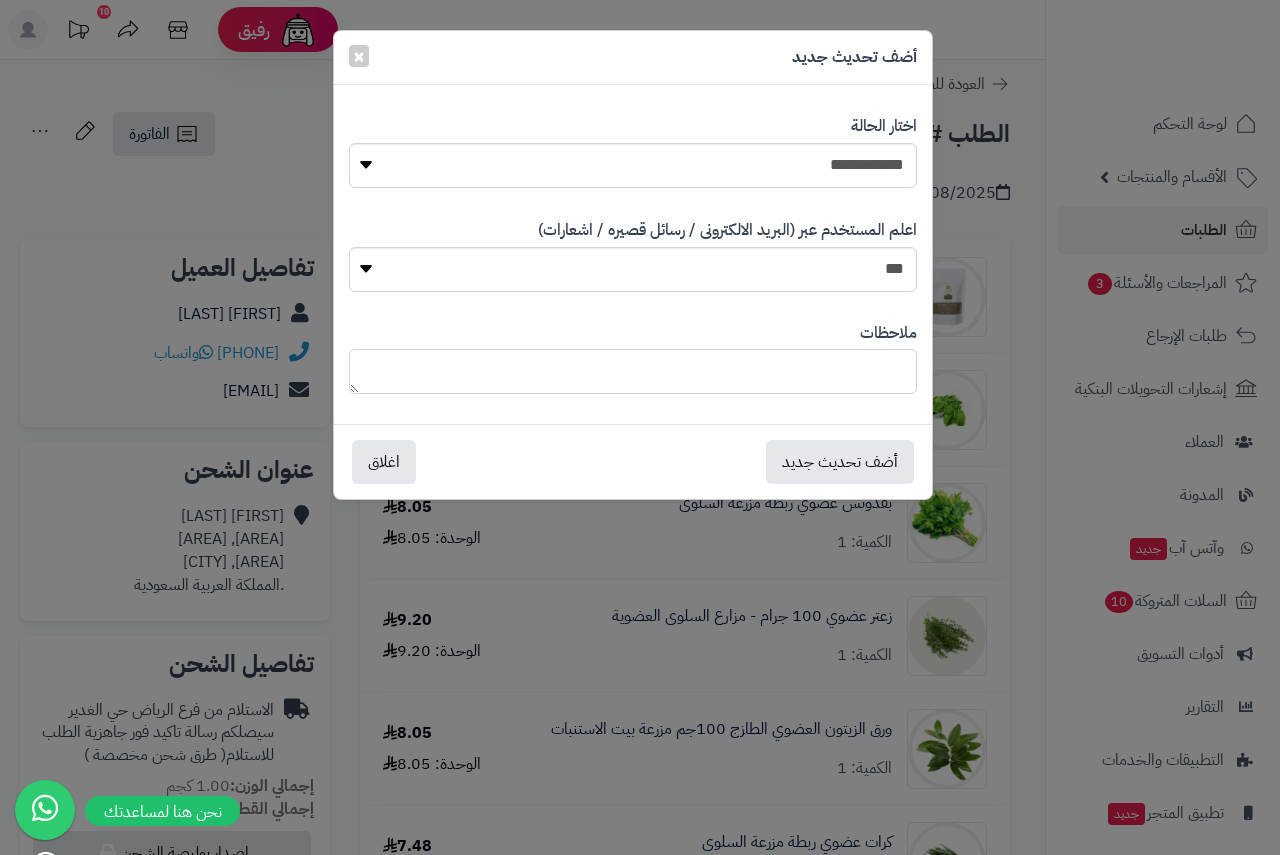 paste on "**********" 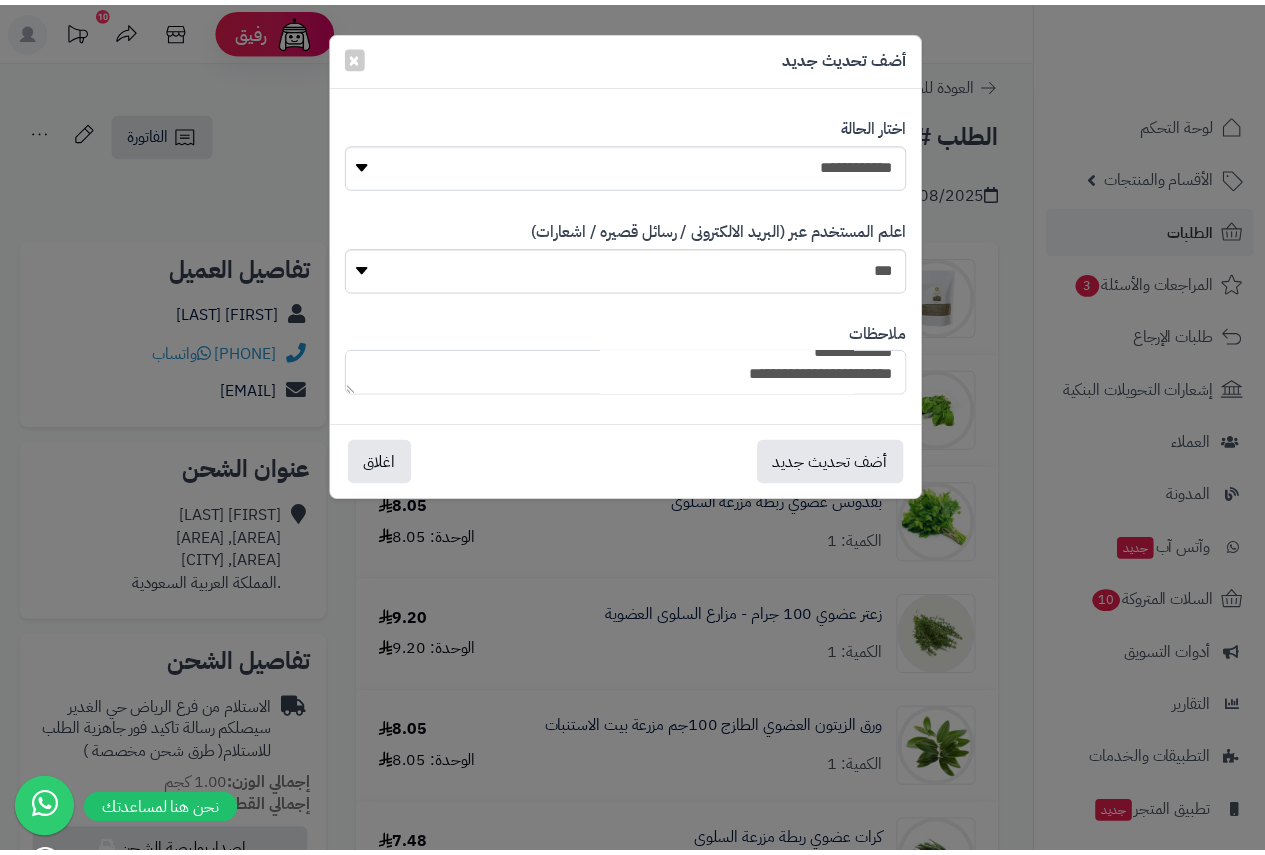 scroll, scrollTop: 86, scrollLeft: 0, axis: vertical 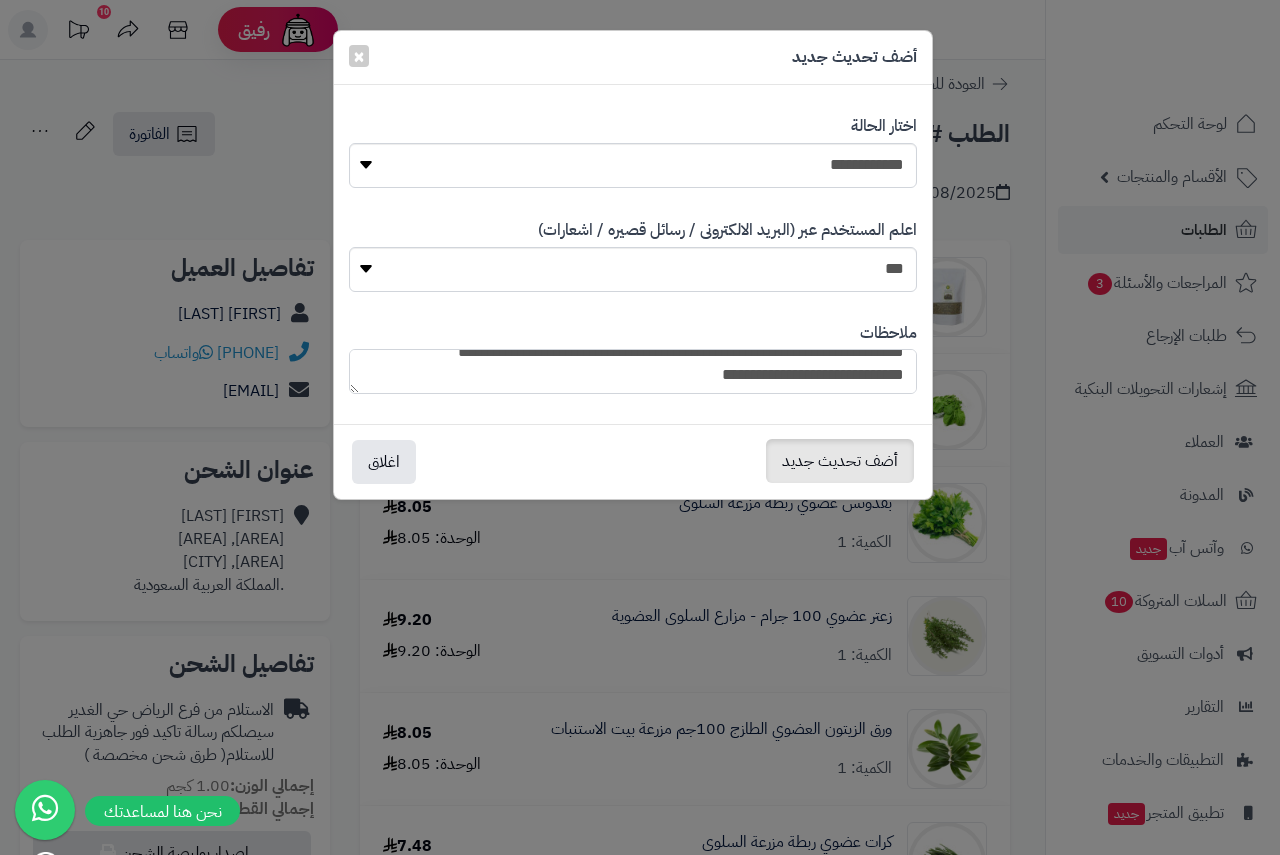 type on "**********" 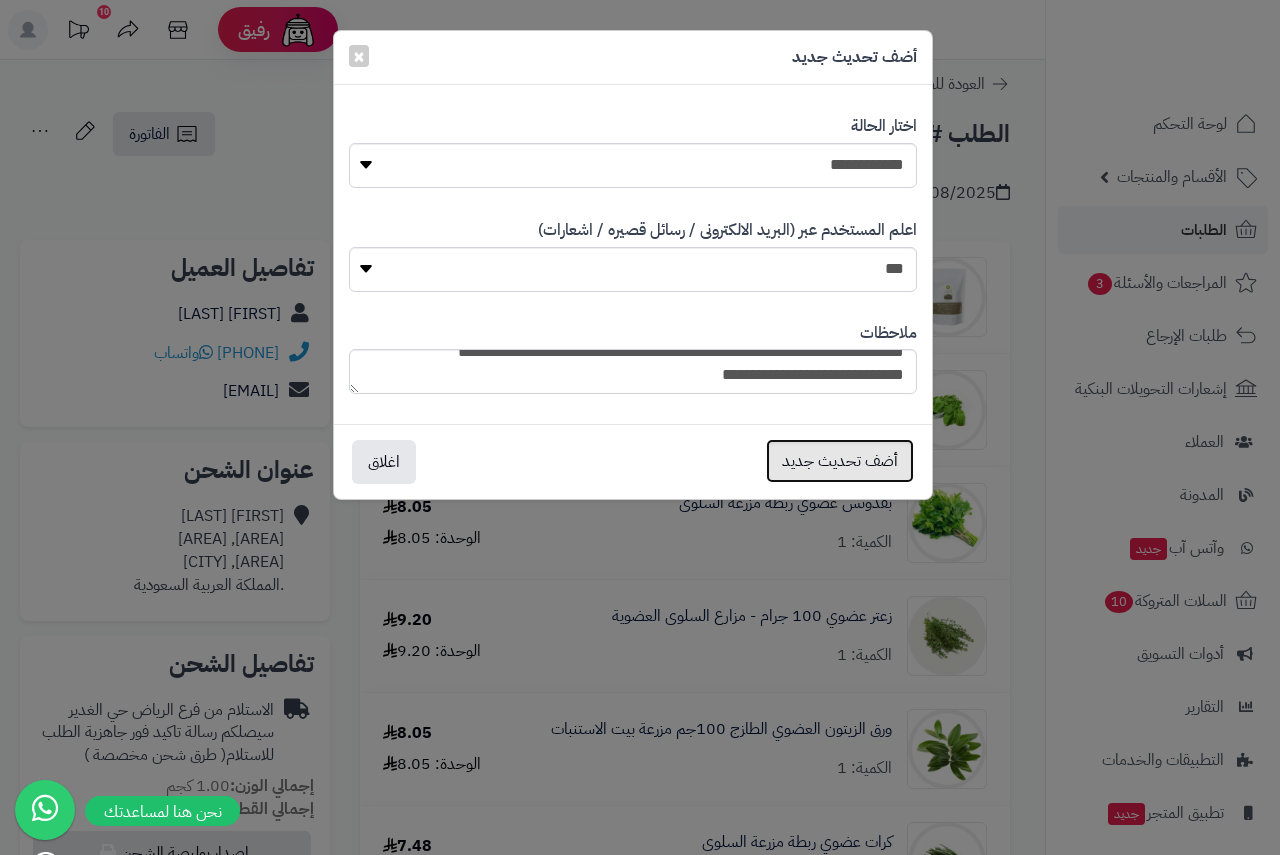 click on "أضف تحديث جديد" at bounding box center [840, 461] 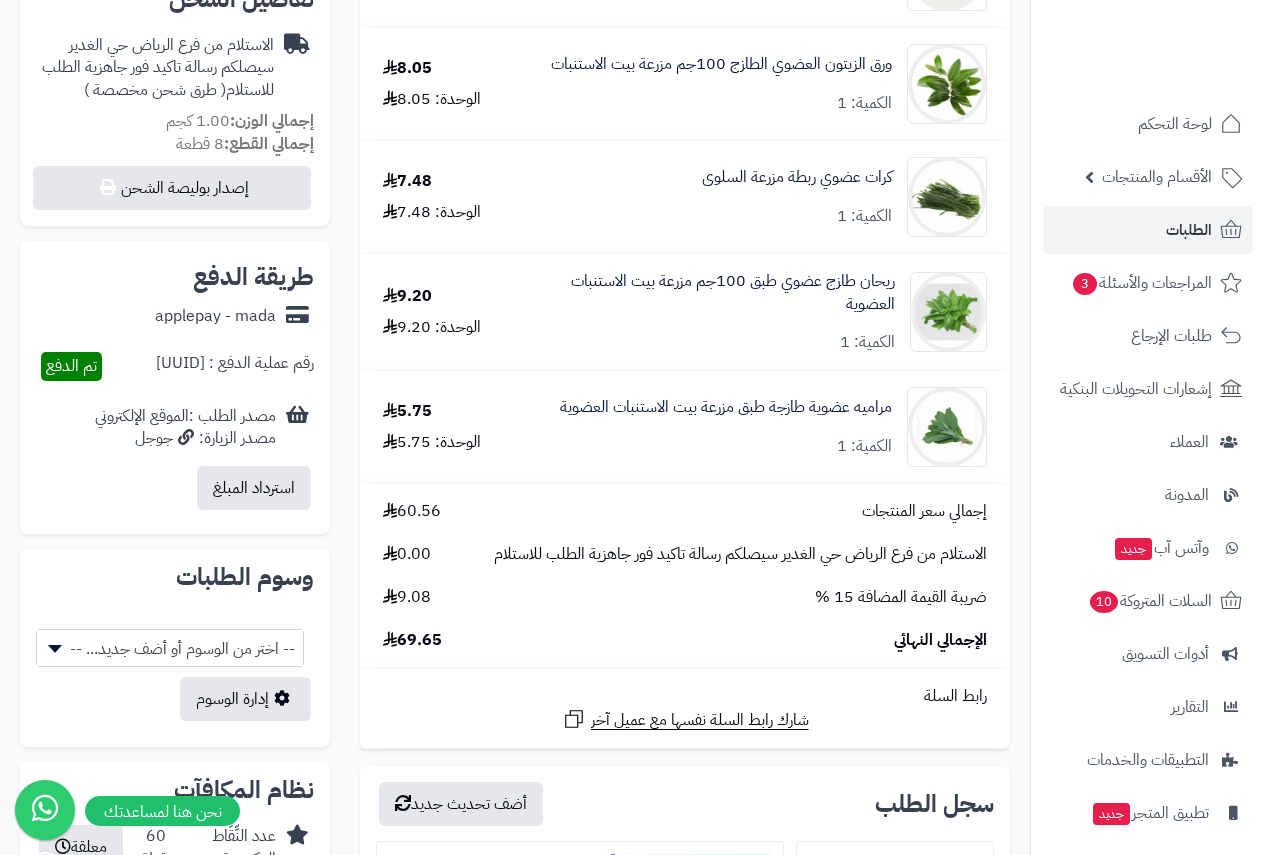 scroll, scrollTop: 700, scrollLeft: 0, axis: vertical 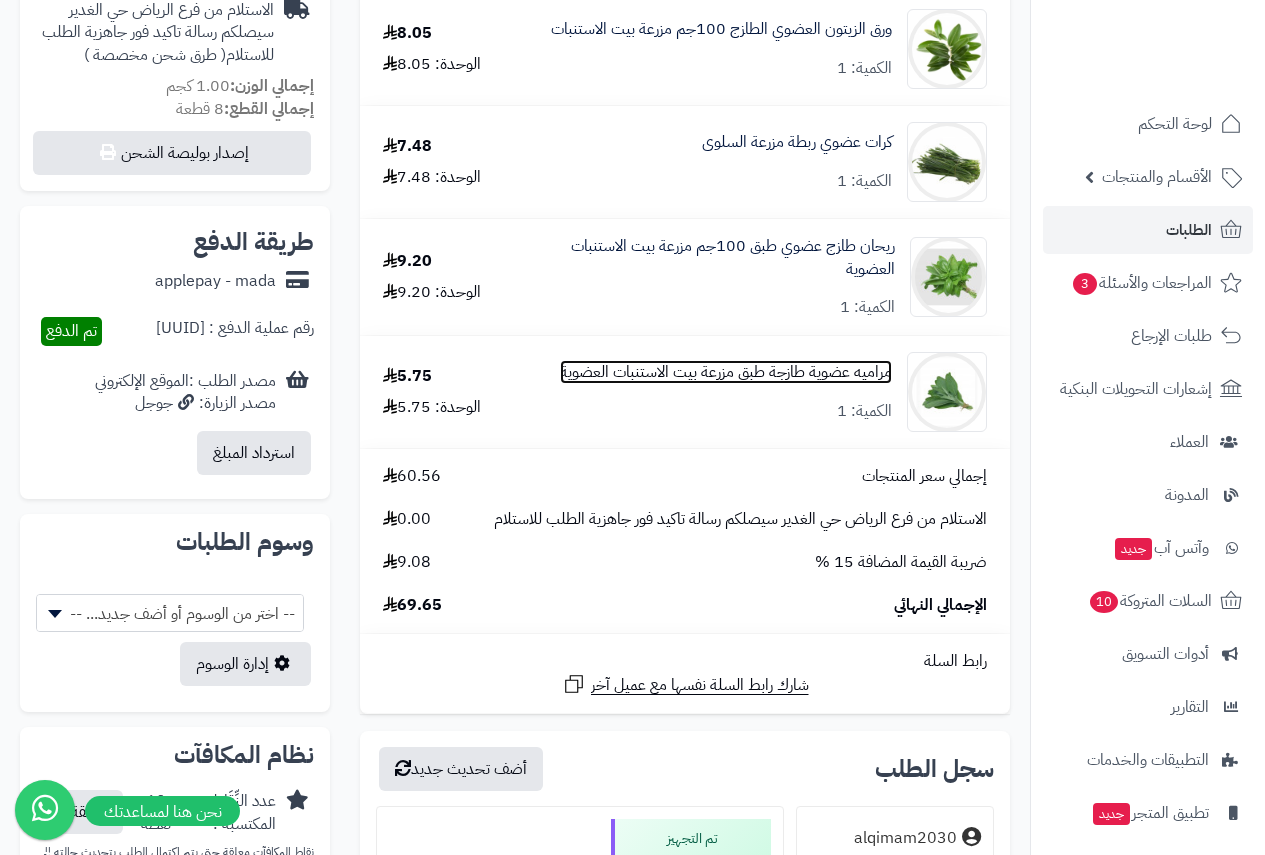 click on "مراميه عضوية طازجة طبق مزرعة بيت الاستنبات العضوية" at bounding box center [726, 372] 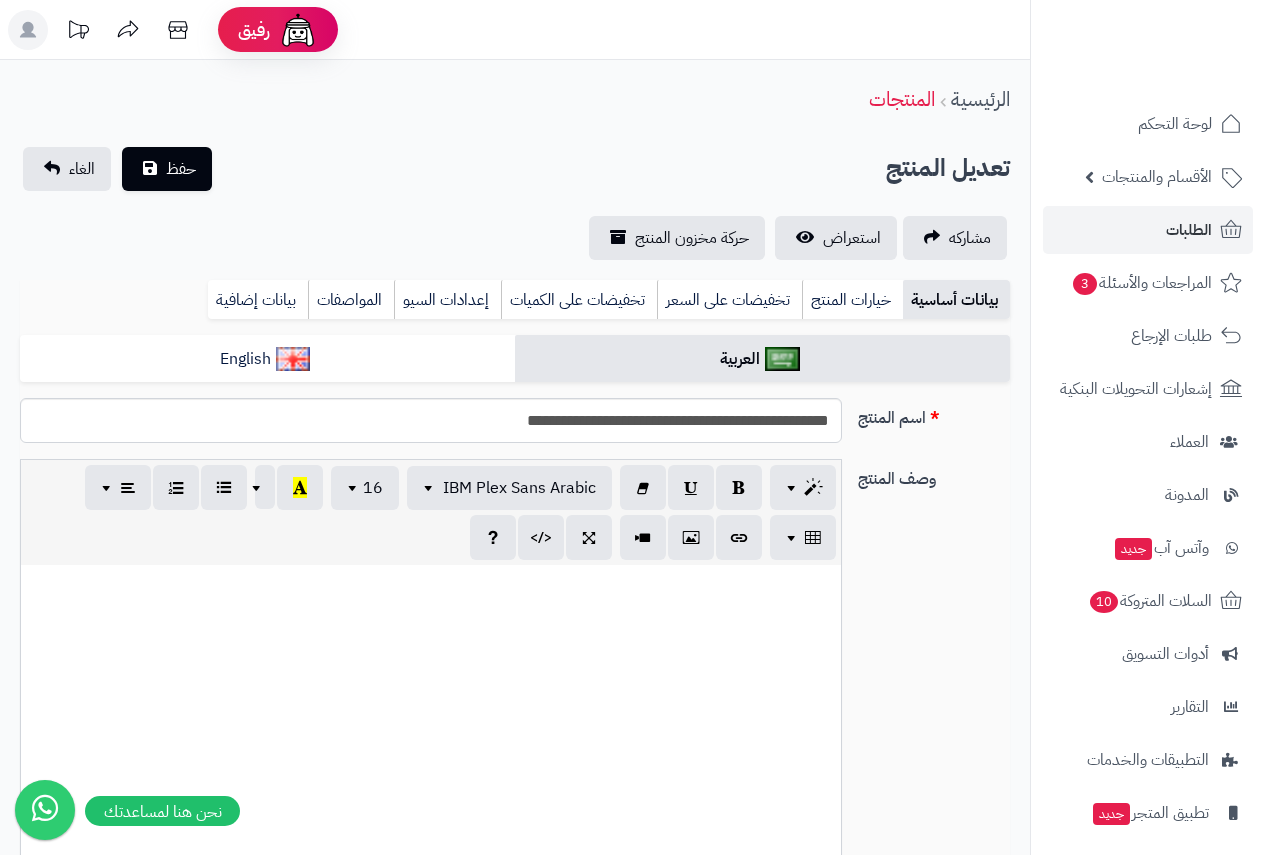 scroll, scrollTop: 0, scrollLeft: 0, axis: both 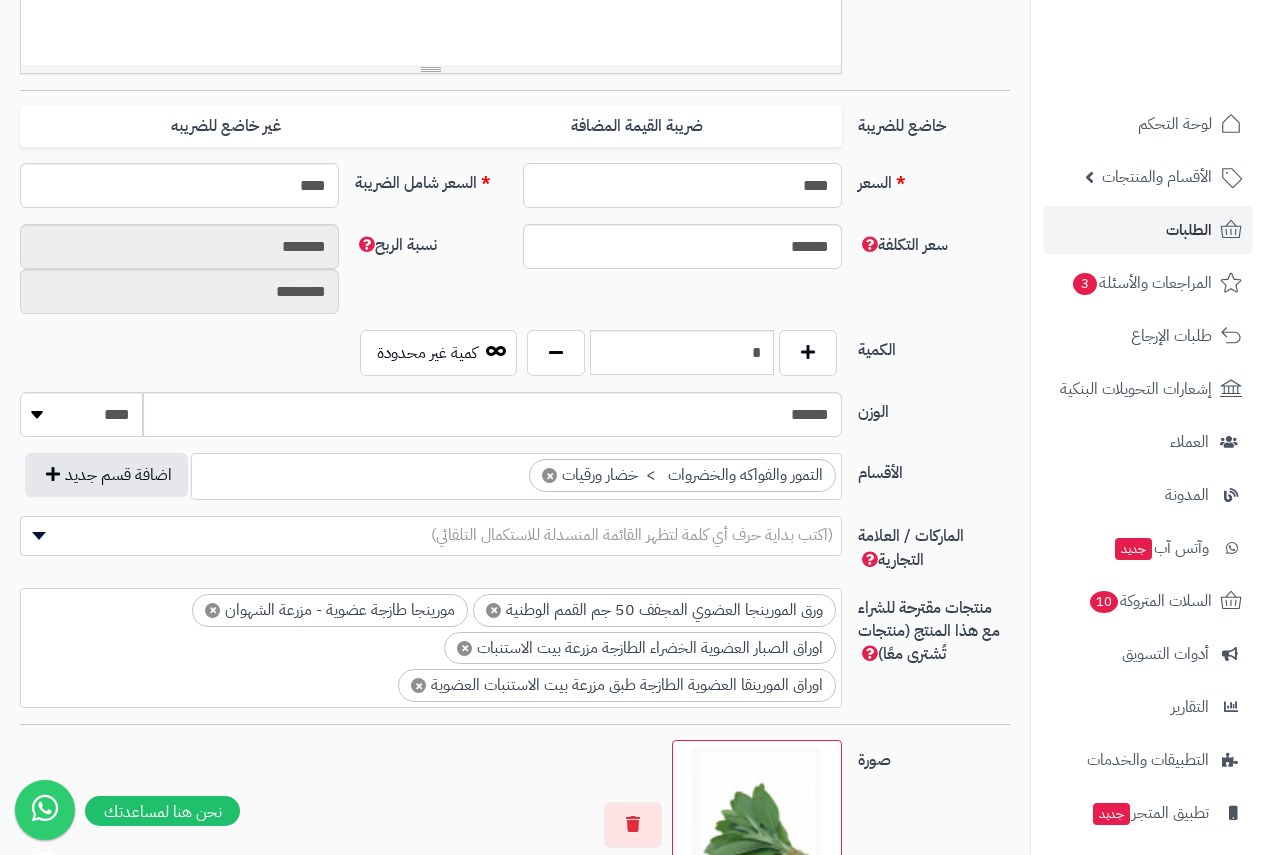 drag, startPoint x: 776, startPoint y: 198, endPoint x: 888, endPoint y: 189, distance: 112.36102 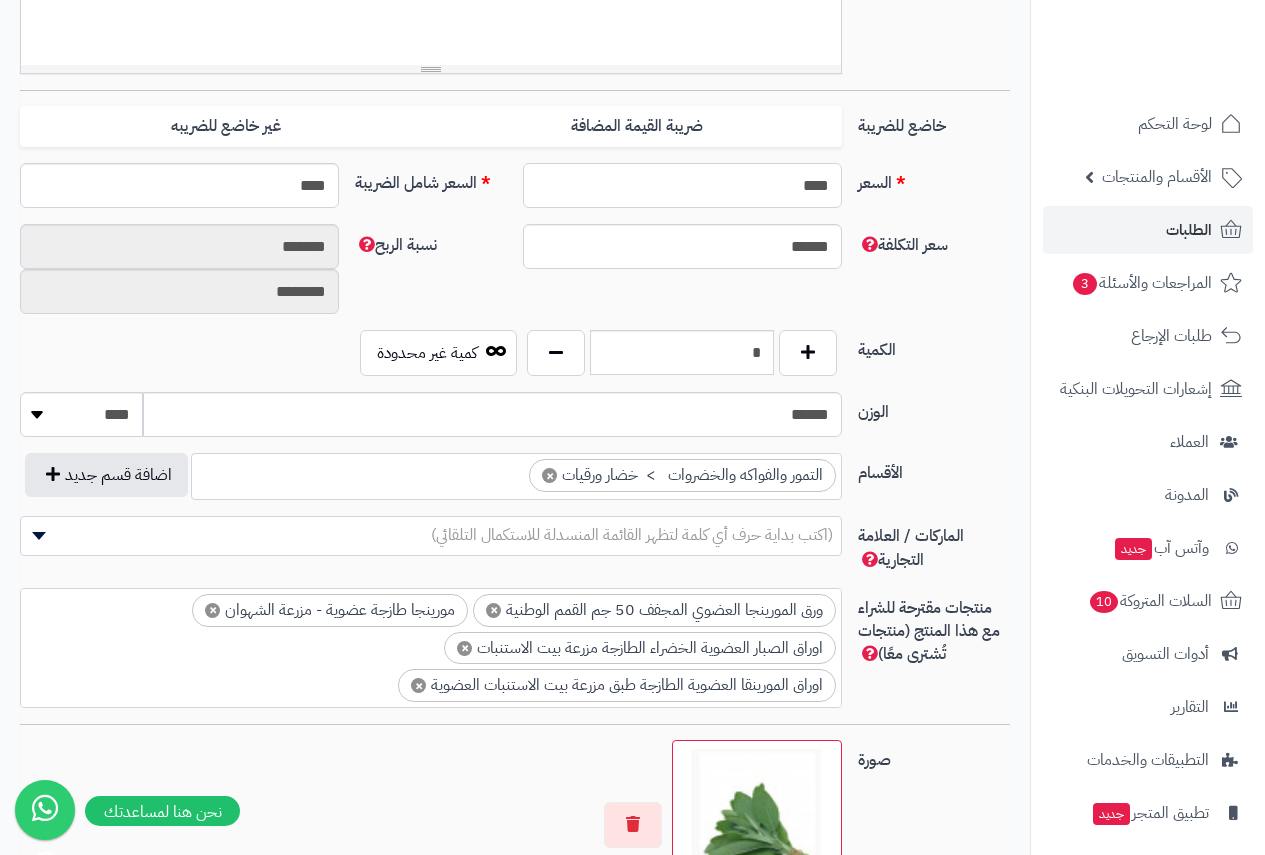 type on "*" 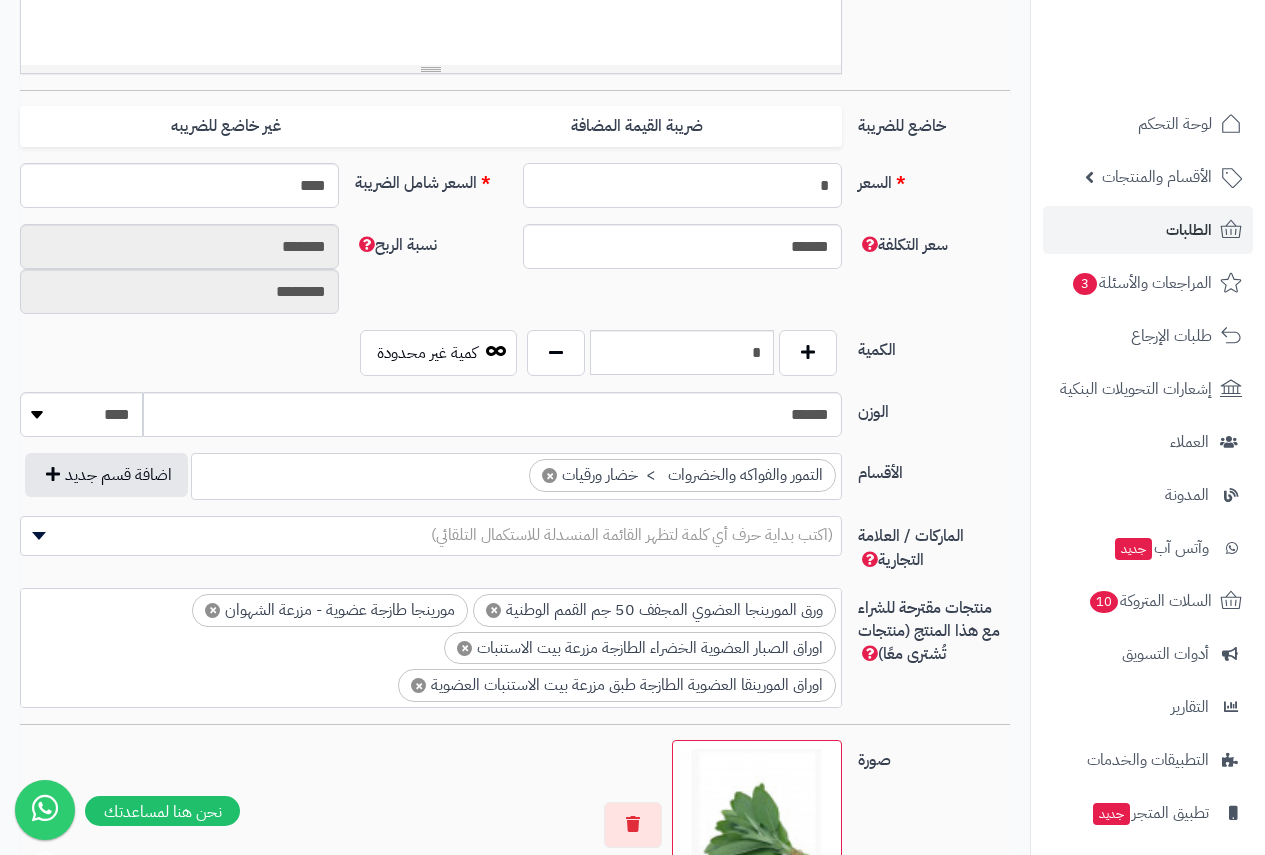 type on "*******" 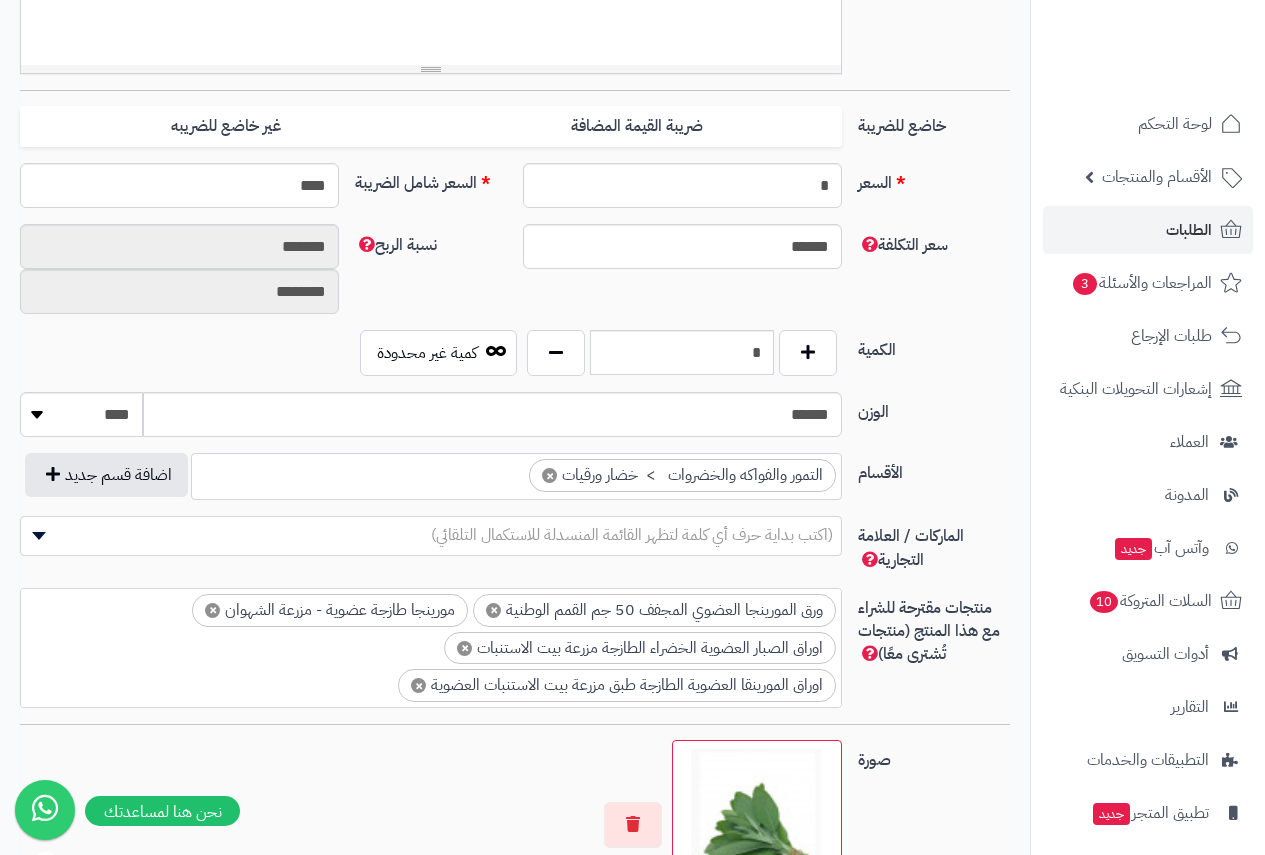 click on "السعر
*
اختار الضريبة اولا لحساب السعر
السعر شامل الضريبة
****" at bounding box center (515, 193) 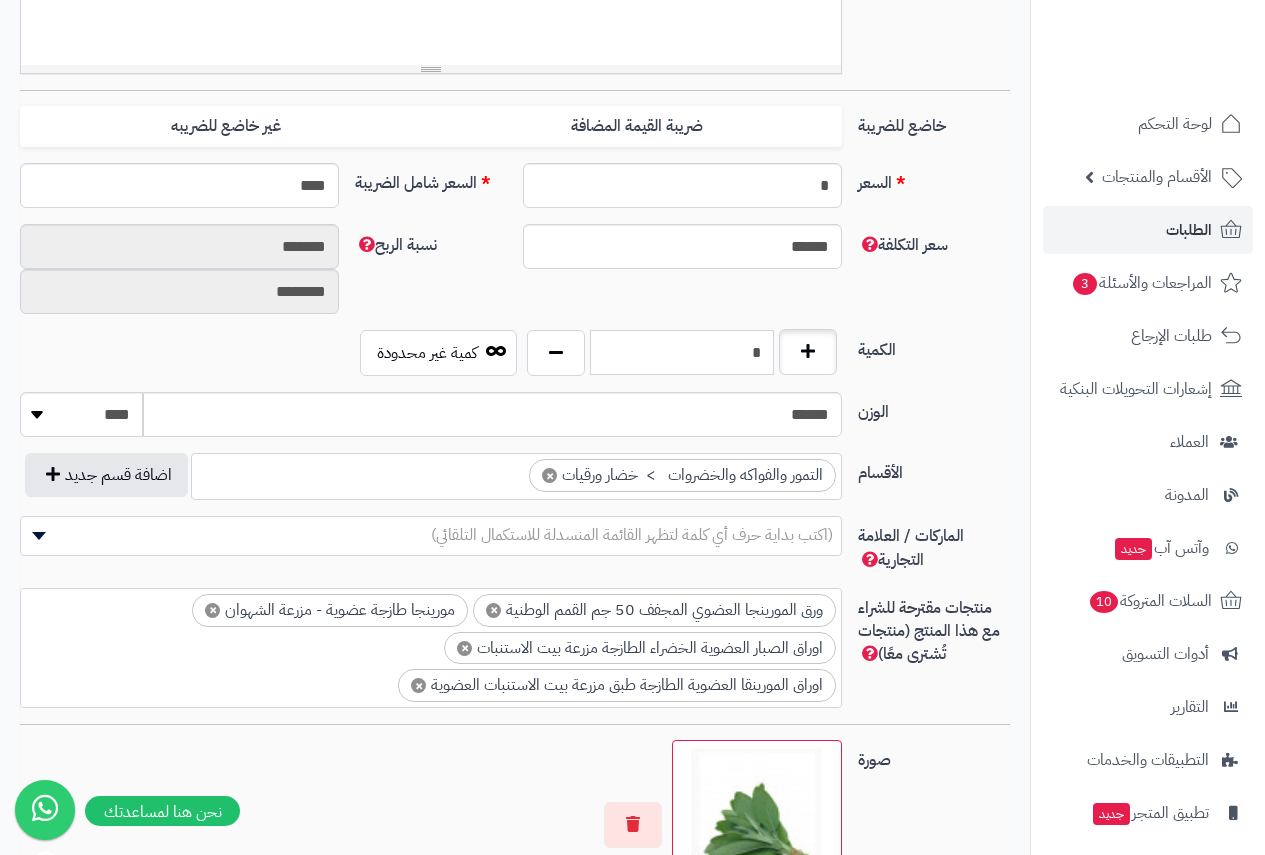 drag, startPoint x: 739, startPoint y: 351, endPoint x: 783, endPoint y: 351, distance: 44 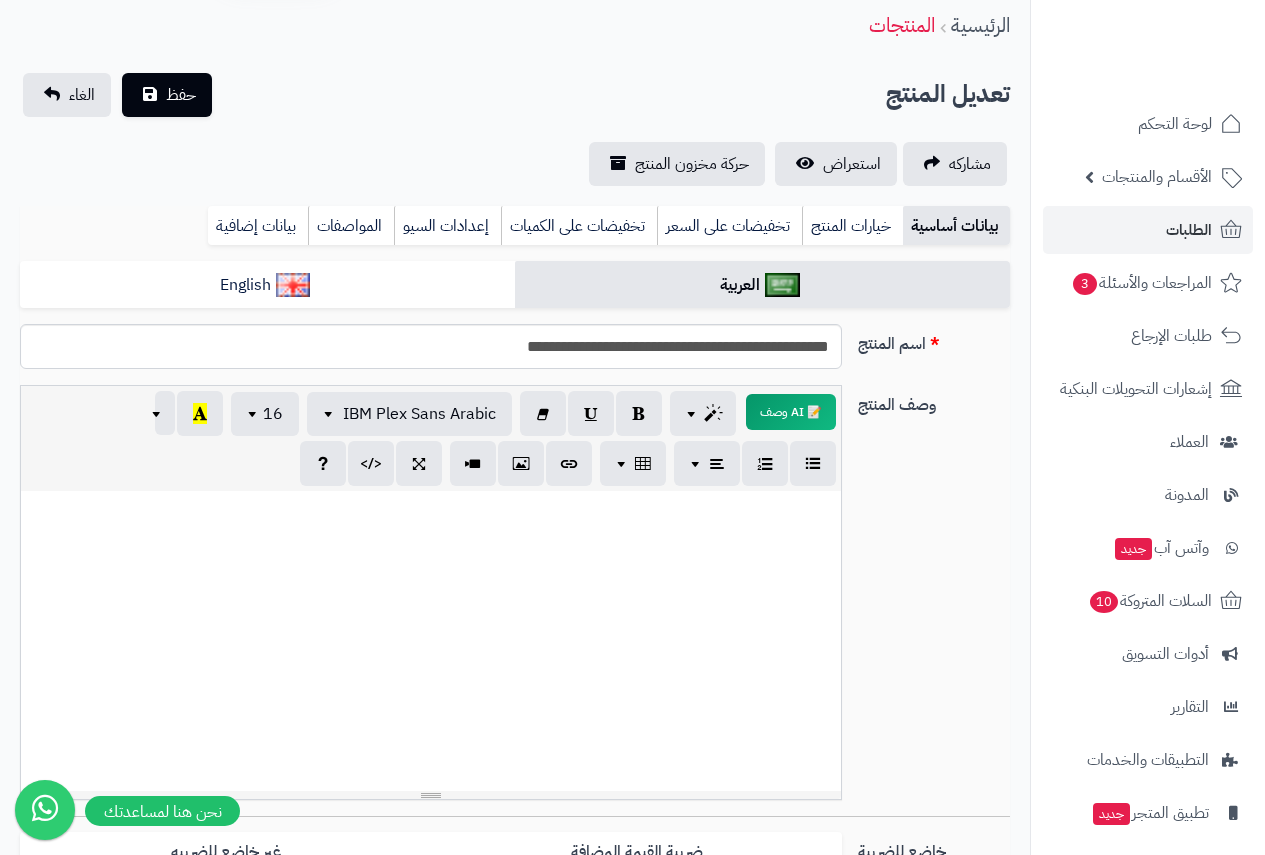 scroll, scrollTop: 0, scrollLeft: 0, axis: both 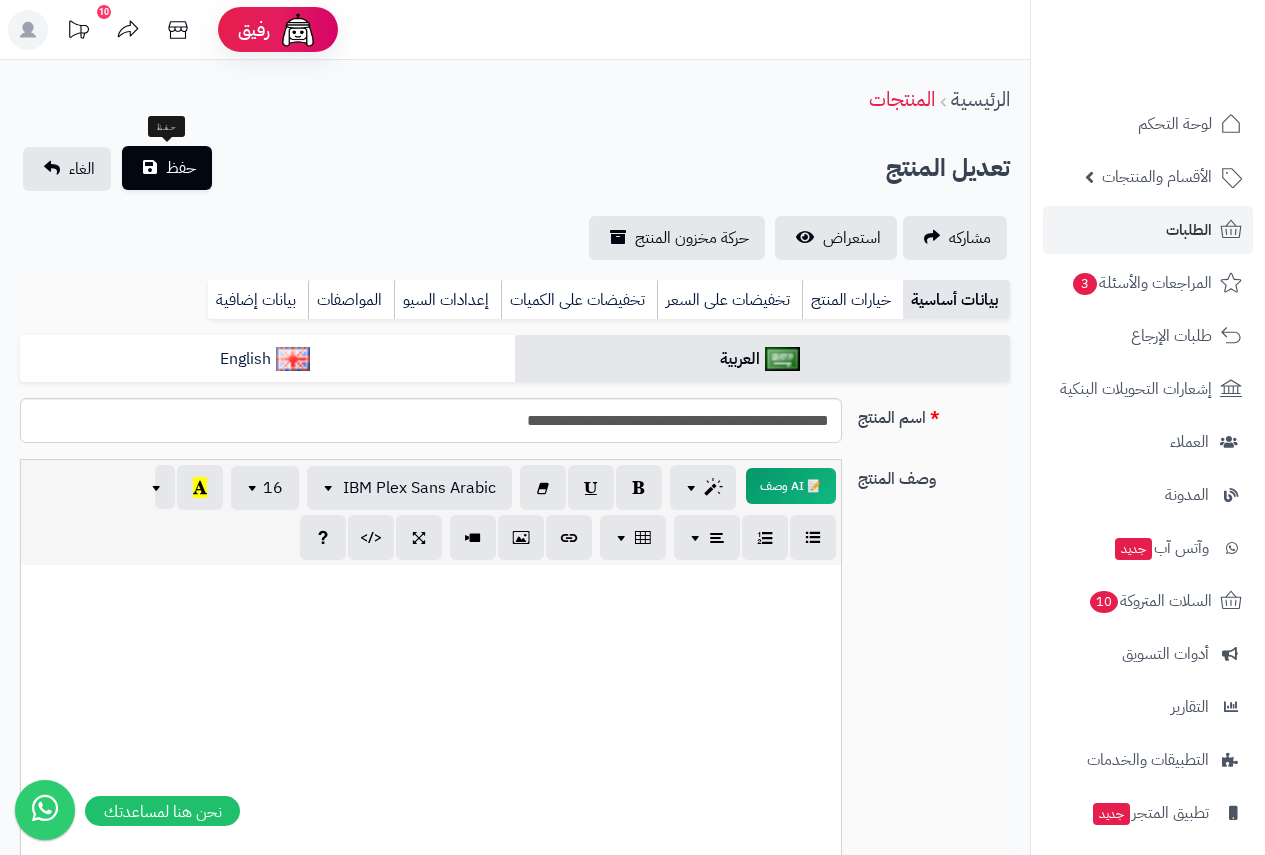 type on "*" 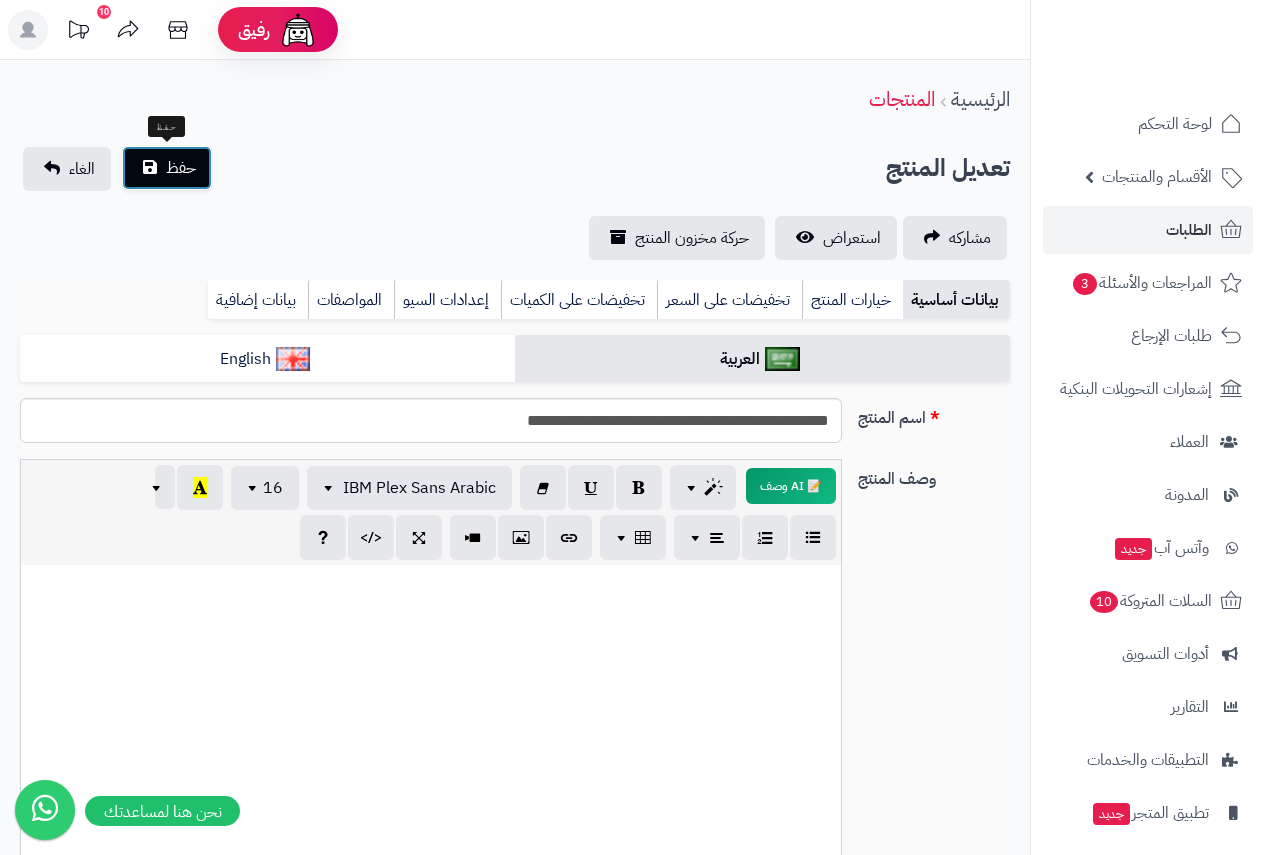 click on "حفظ" at bounding box center (181, 168) 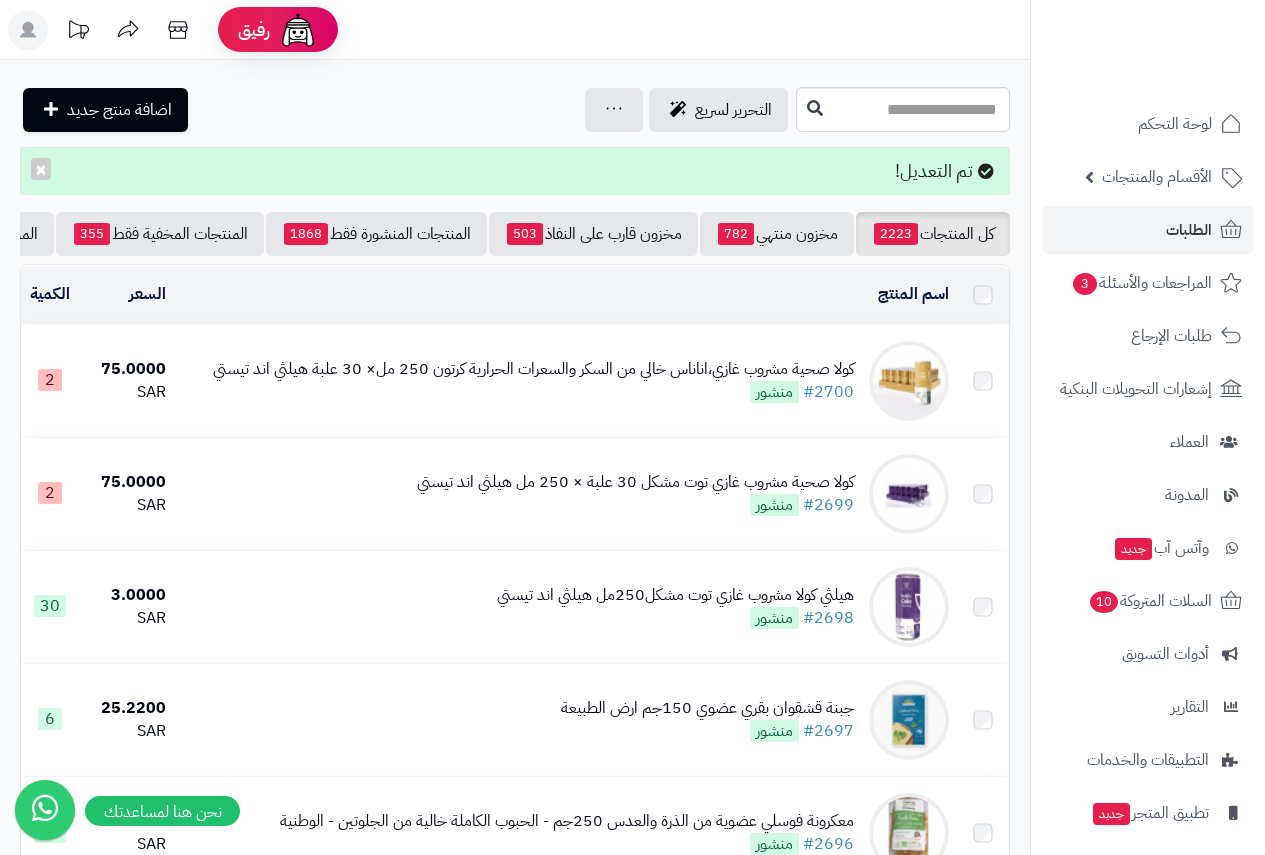 scroll, scrollTop: 0, scrollLeft: 0, axis: both 